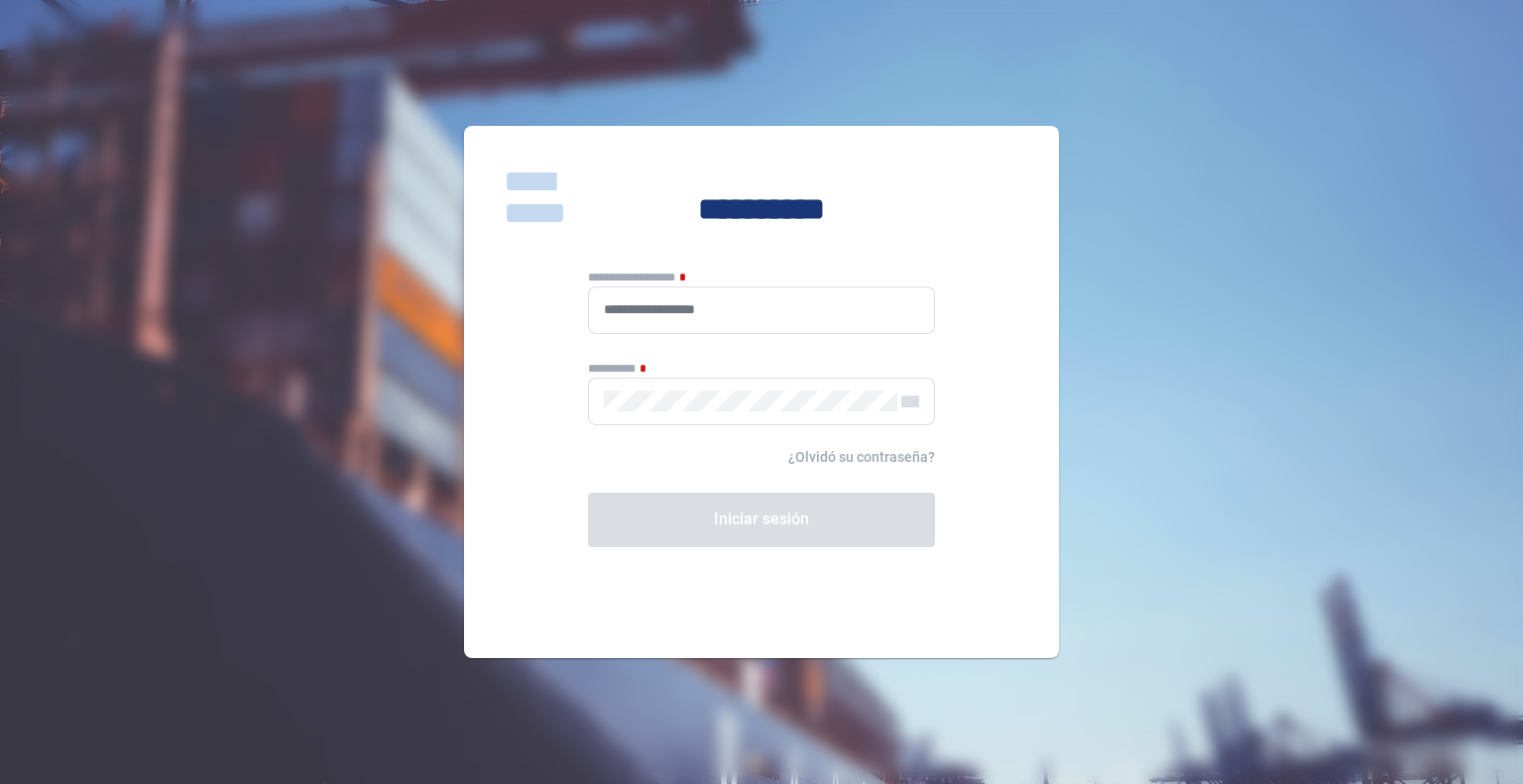 scroll, scrollTop: 0, scrollLeft: 0, axis: both 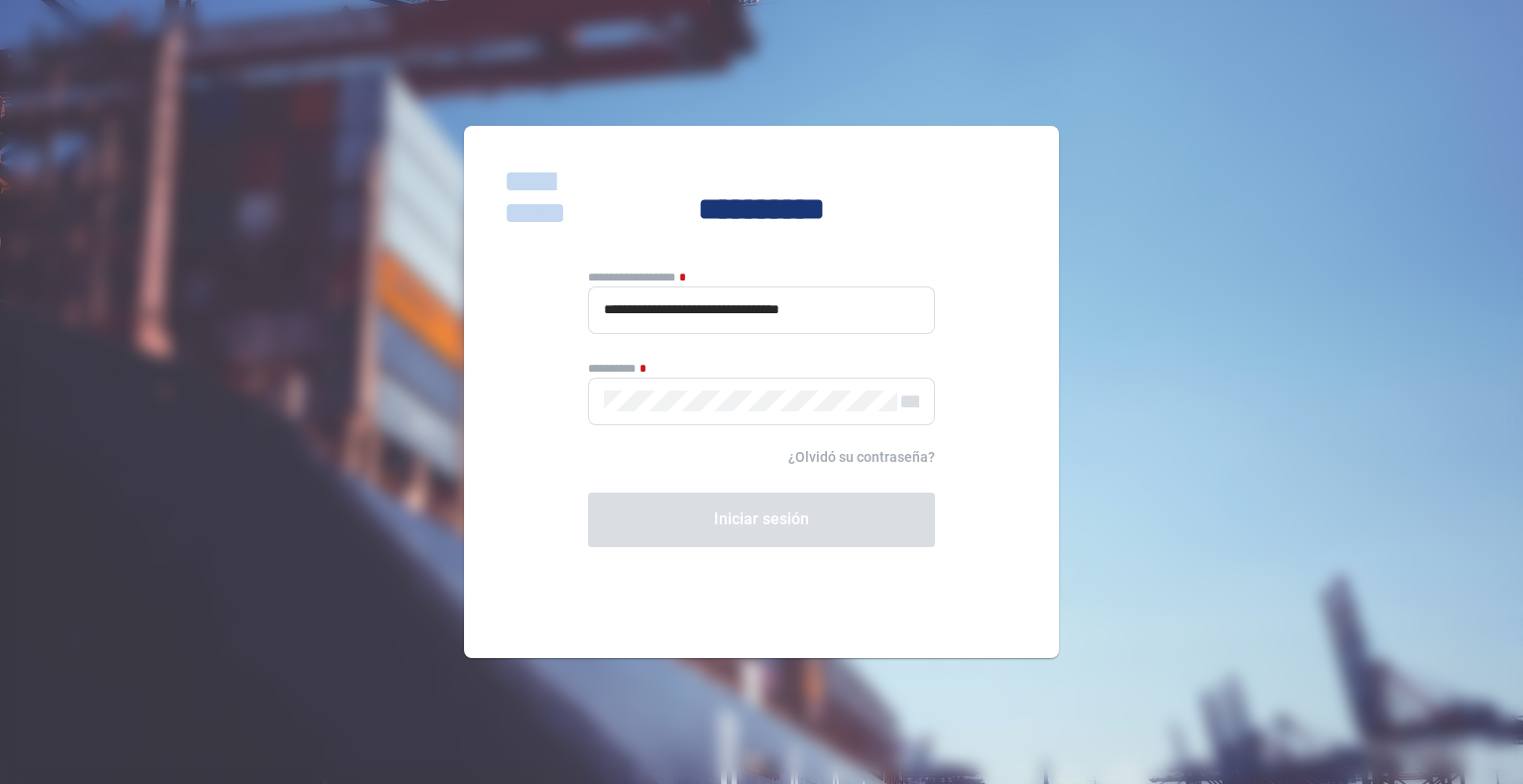 click on "**********" at bounding box center (762, 405) 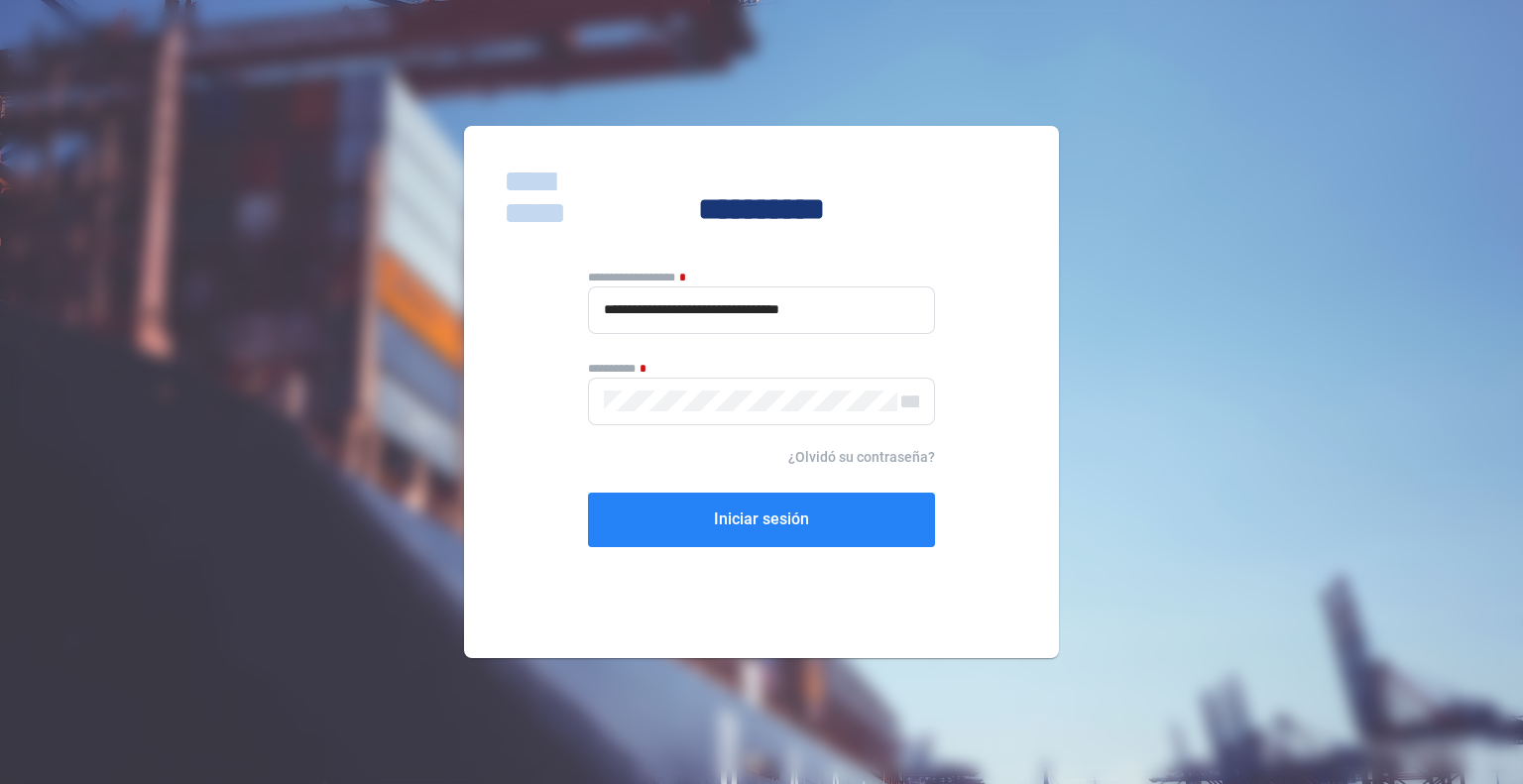 click on "Iniciar sesión" at bounding box center (762, 518) 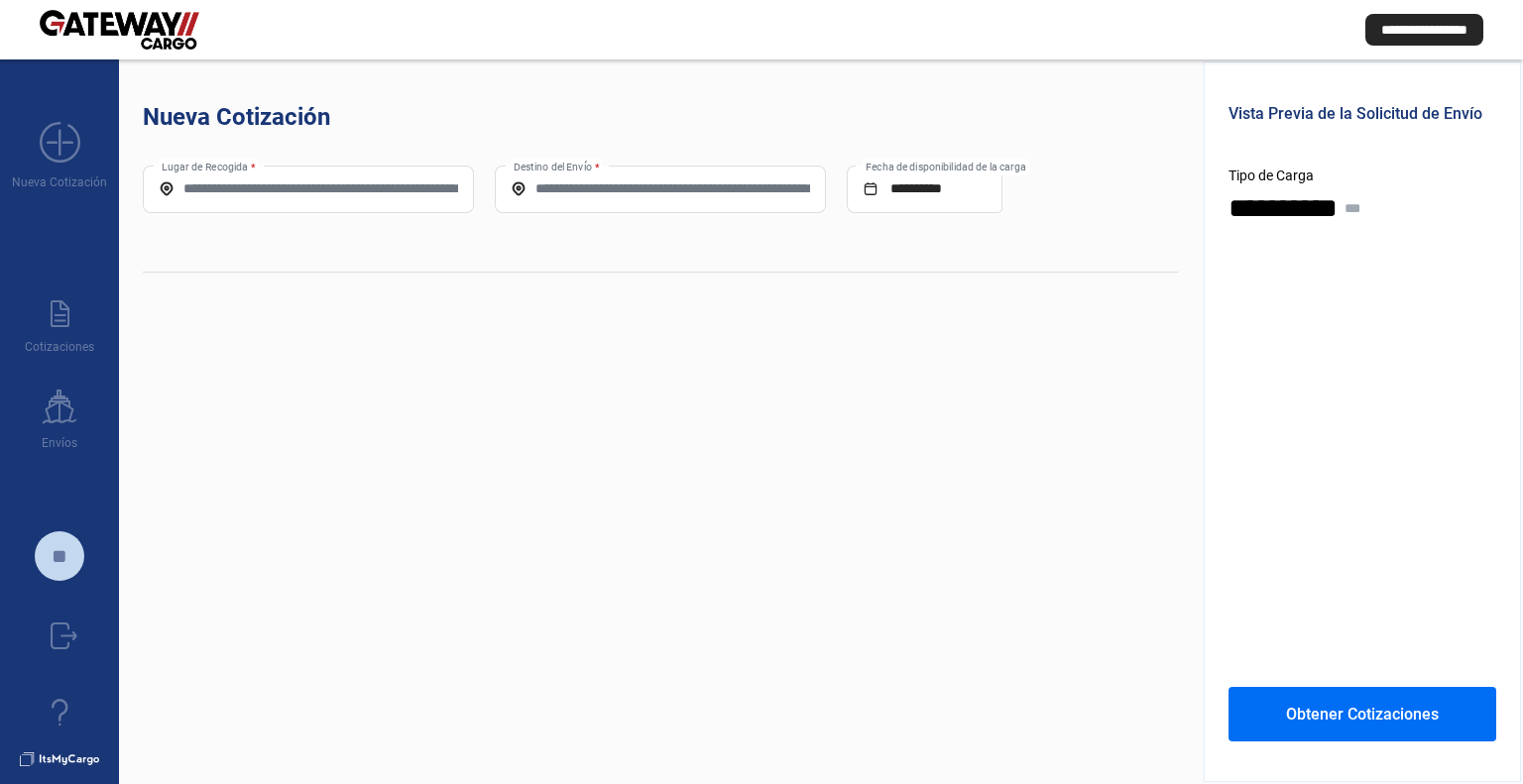 click on "Lugar de Recogida *" at bounding box center [308, 188] 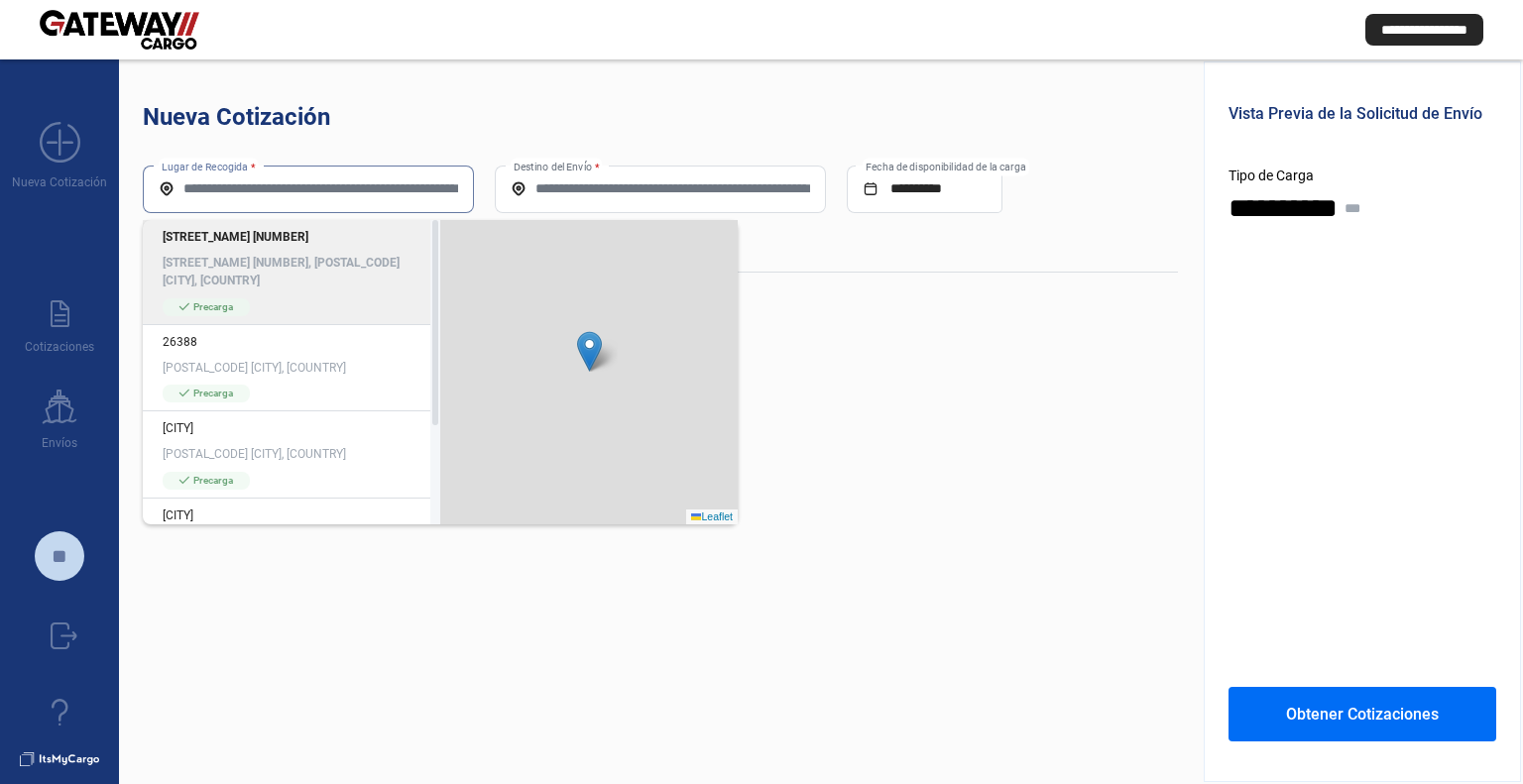 paste on "**********" 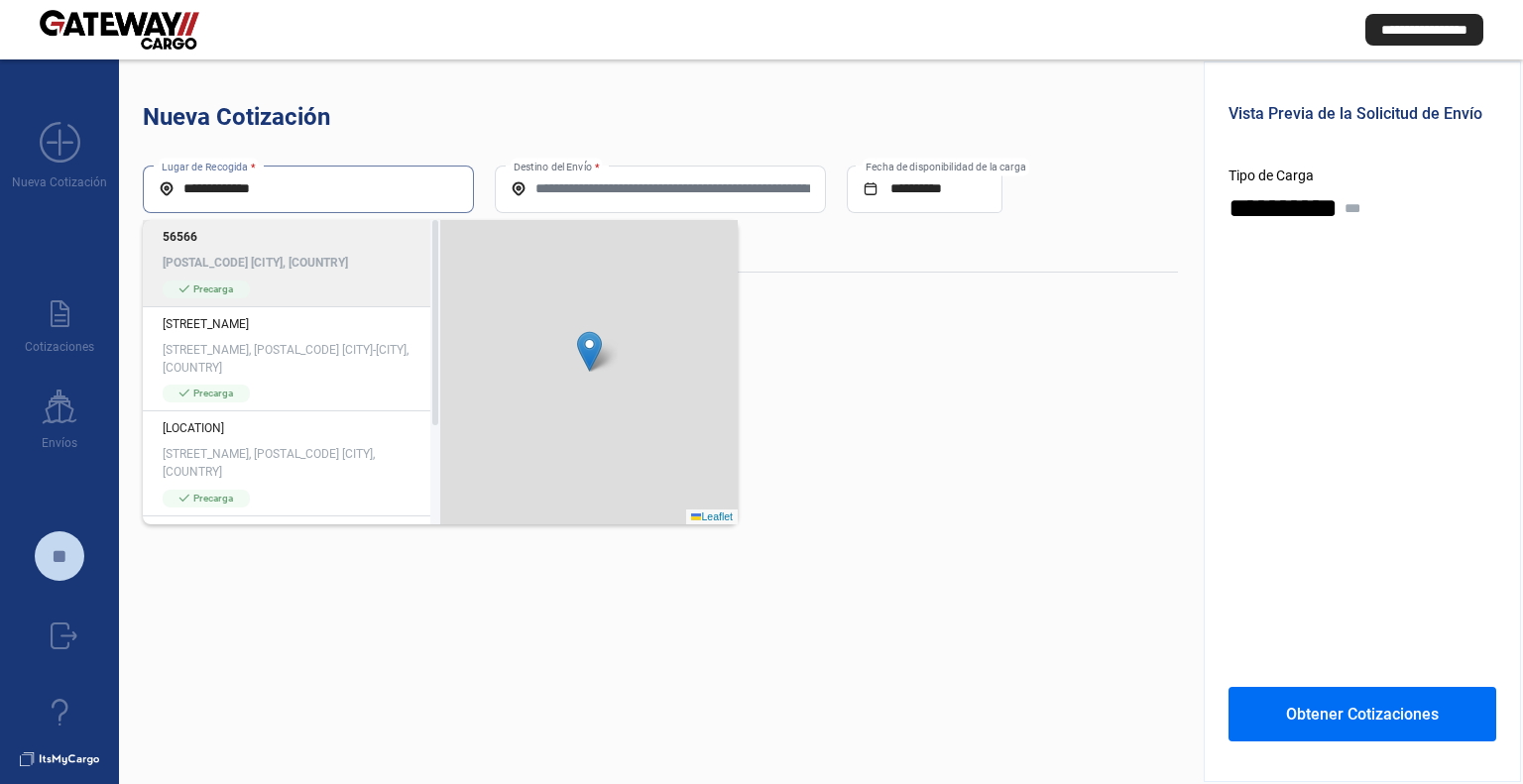 type on "**********" 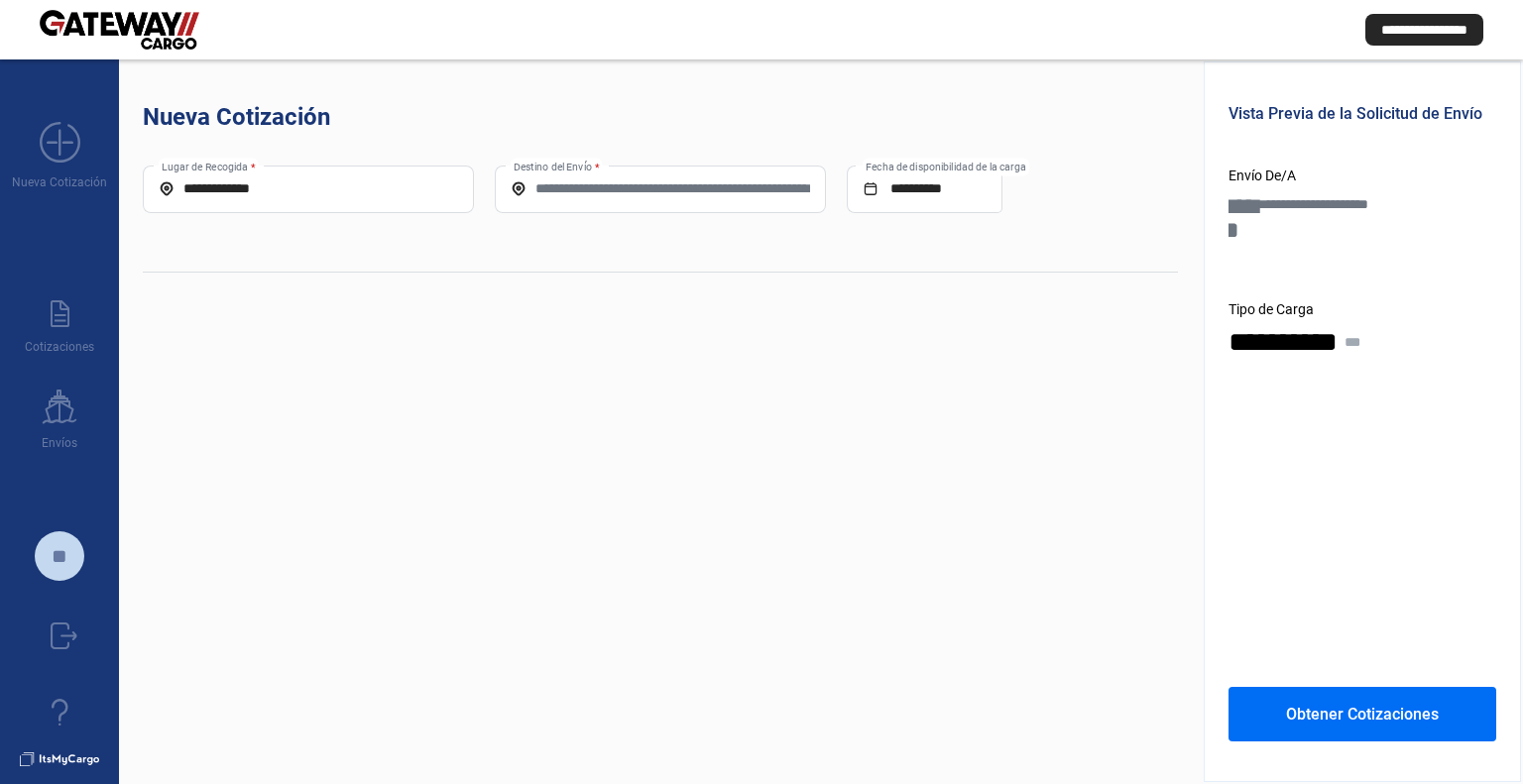 click on "Destino del Envío *" at bounding box center (660, 188) 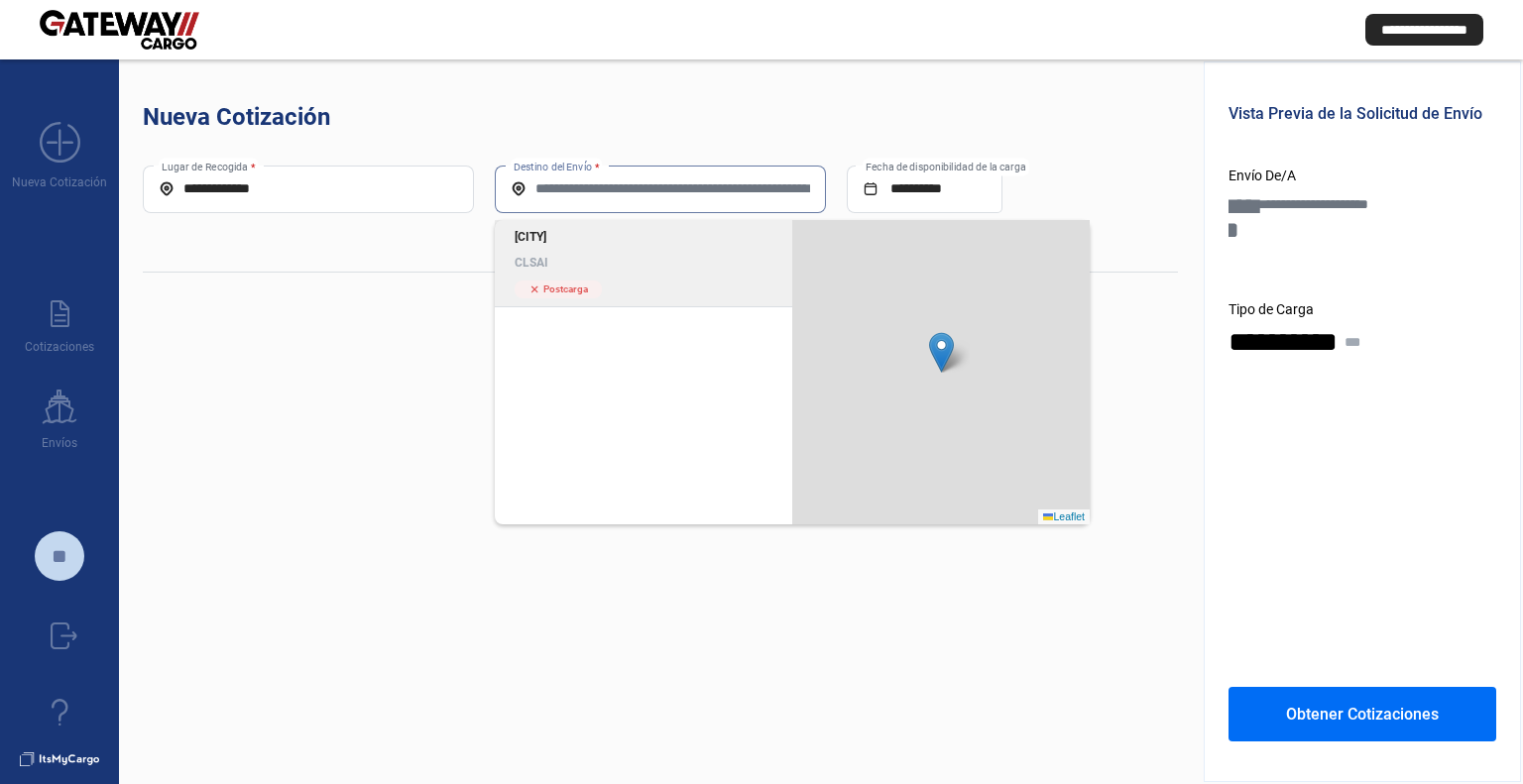 click on "CLSAI" at bounding box center (644, 263) 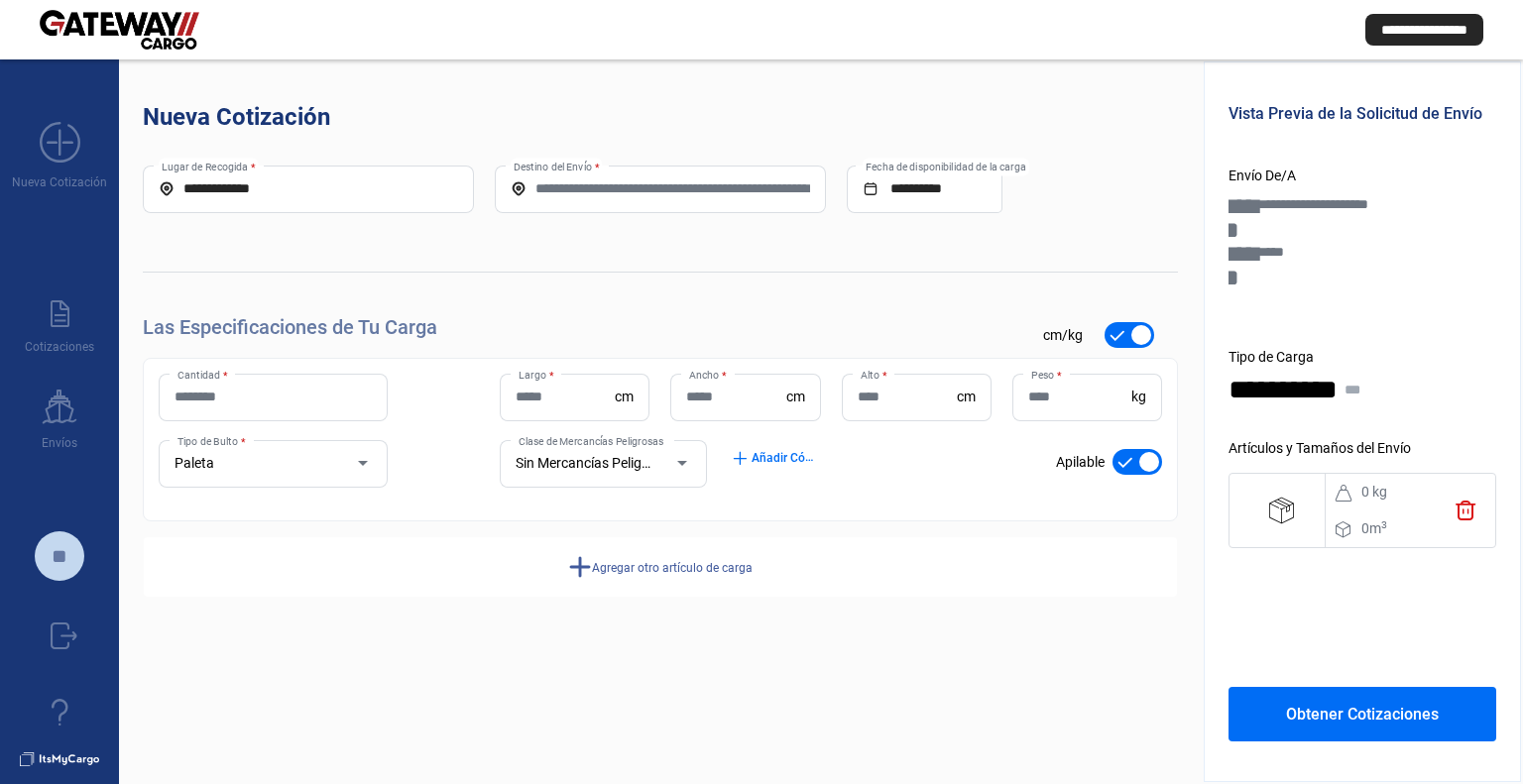 click on "Cantidad *" at bounding box center (273, 397) 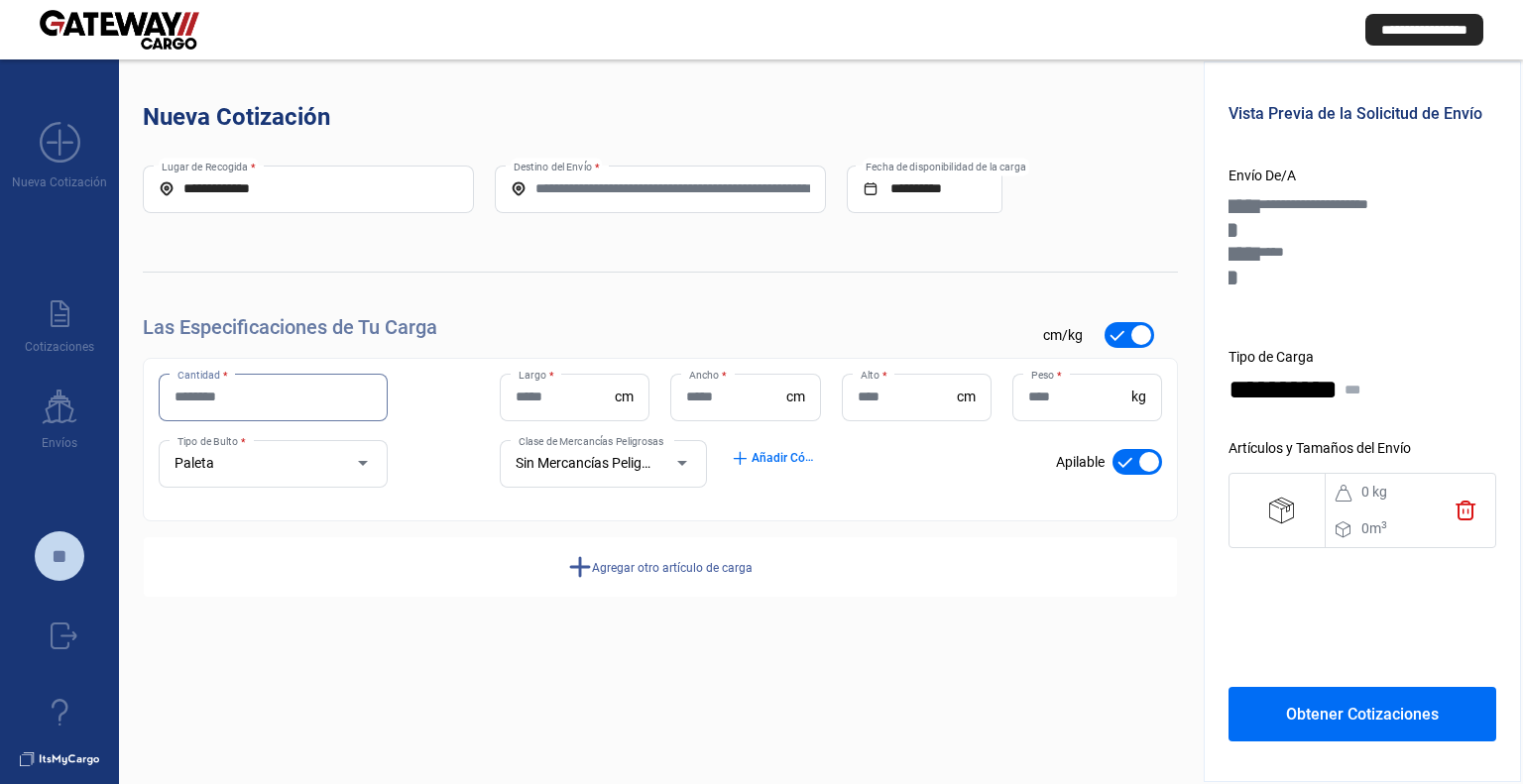 click on "Cantidad *" at bounding box center (273, 396) 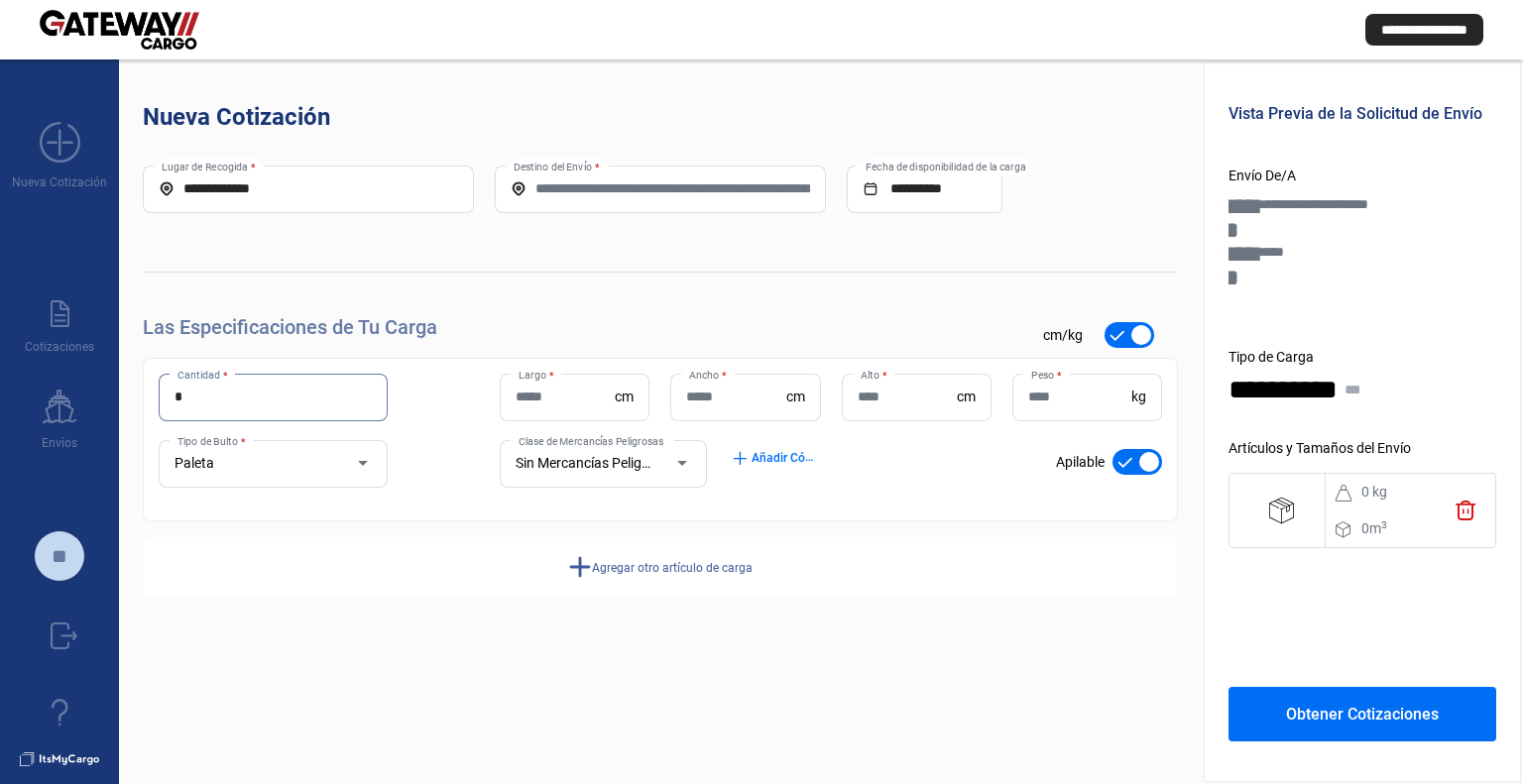 type on "*" 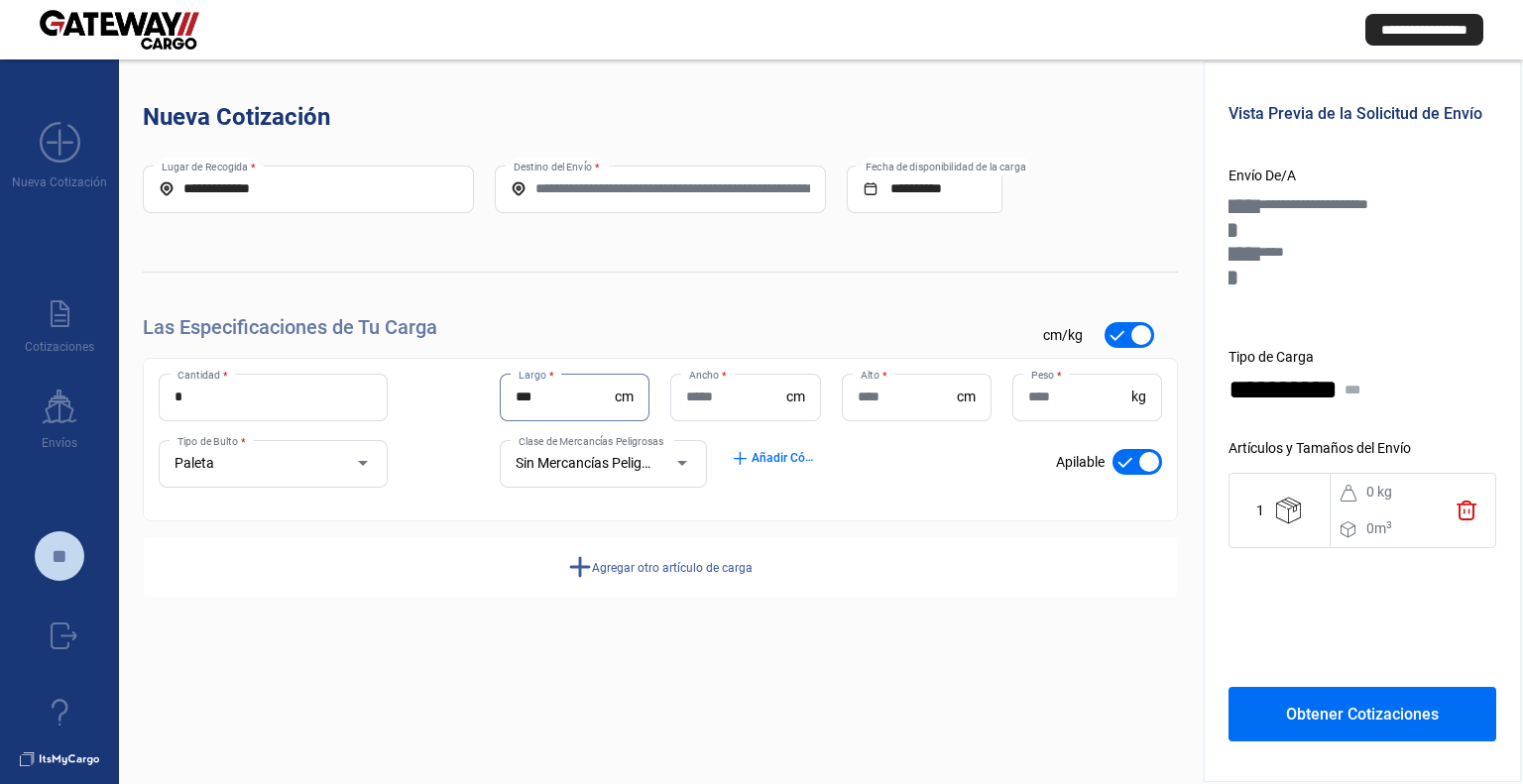 type on "***" 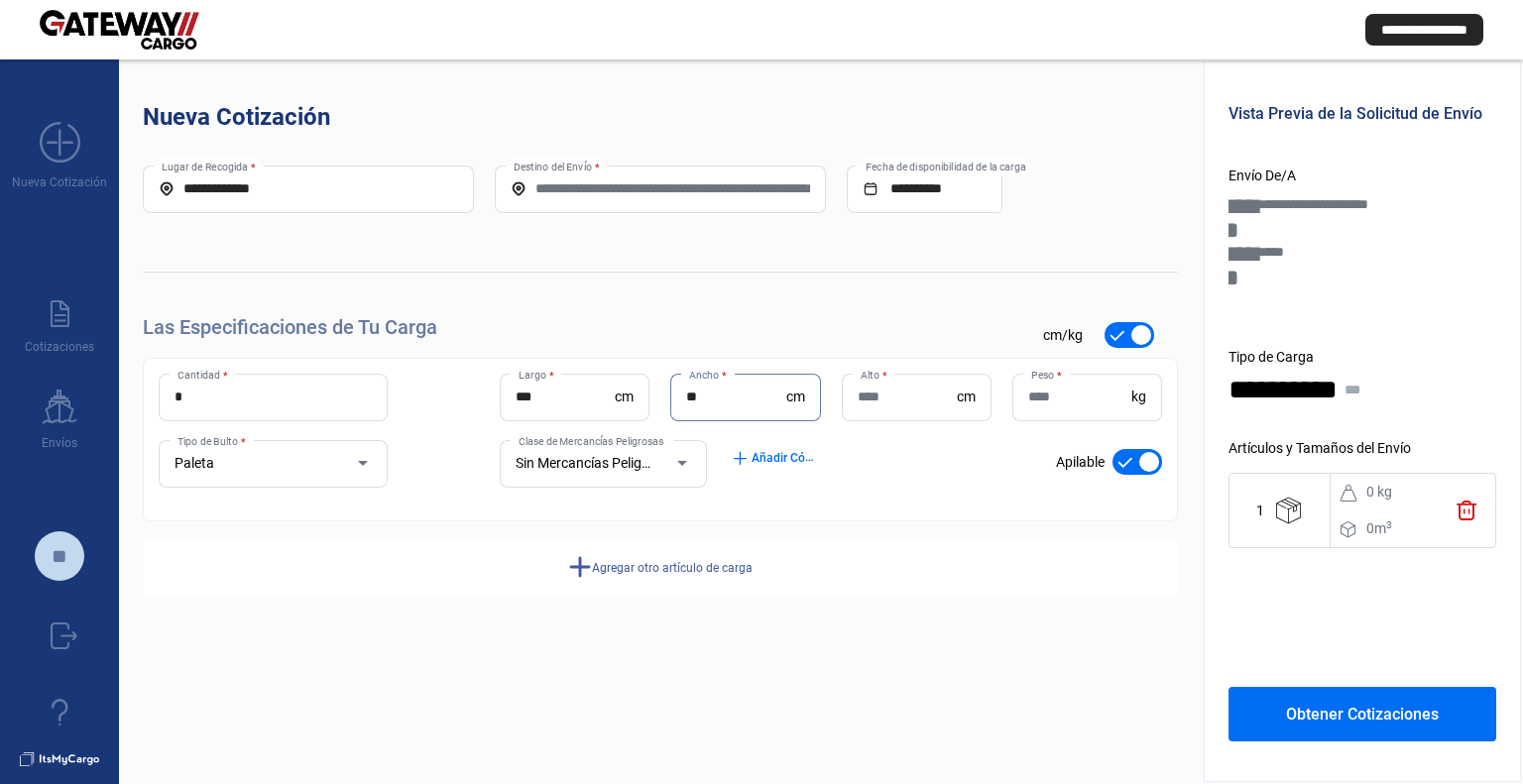 type on "**" 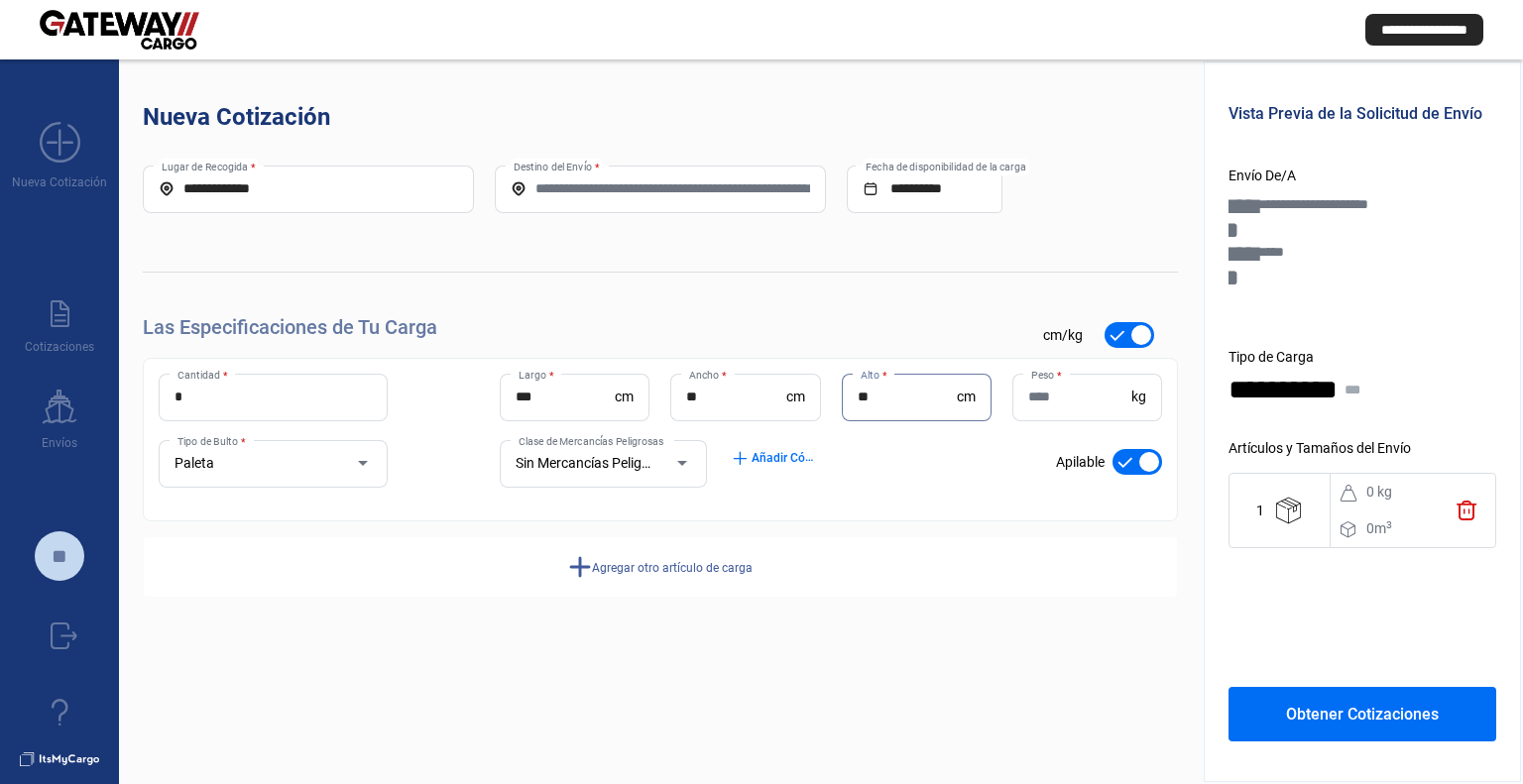 type on "**" 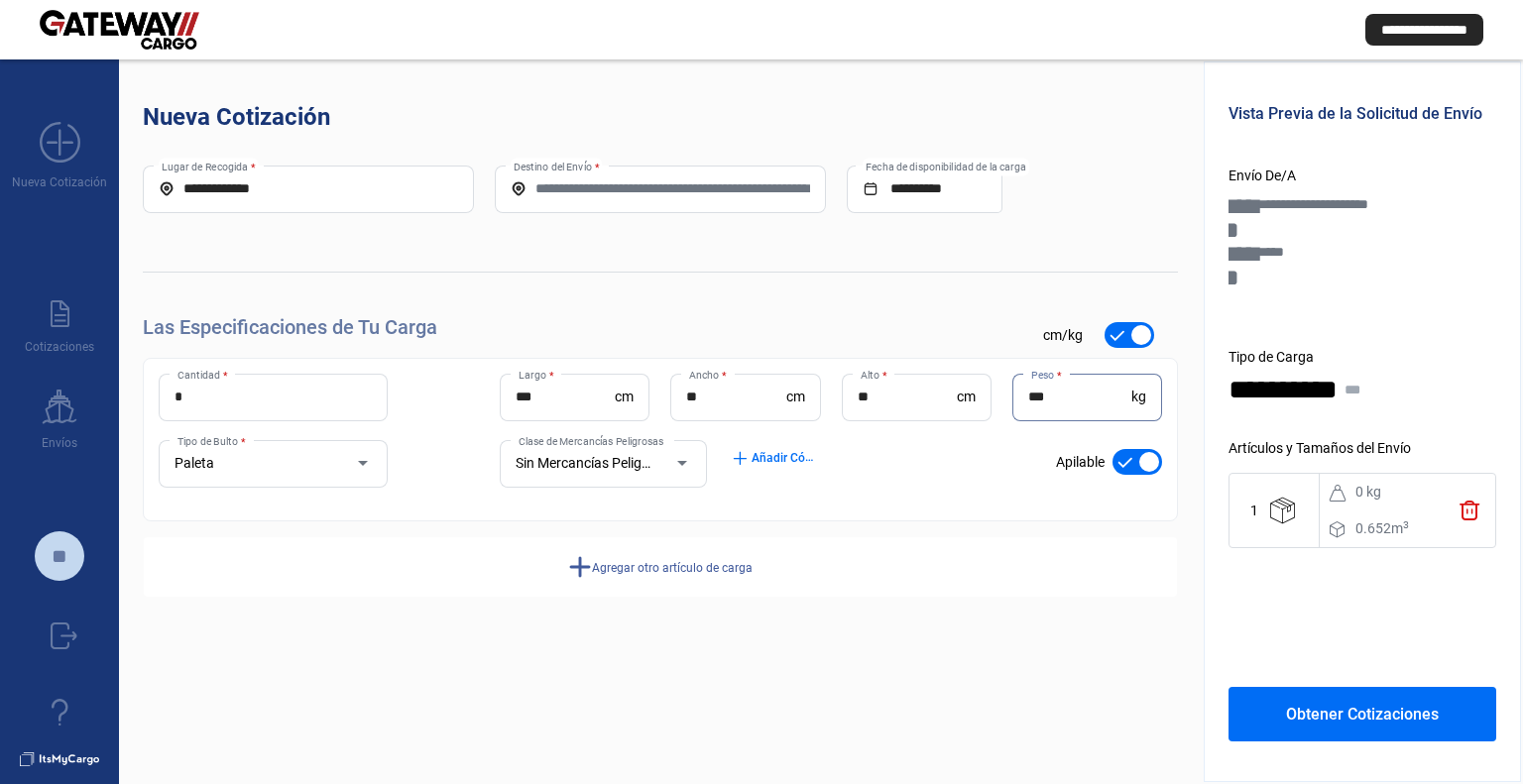 type on "***" 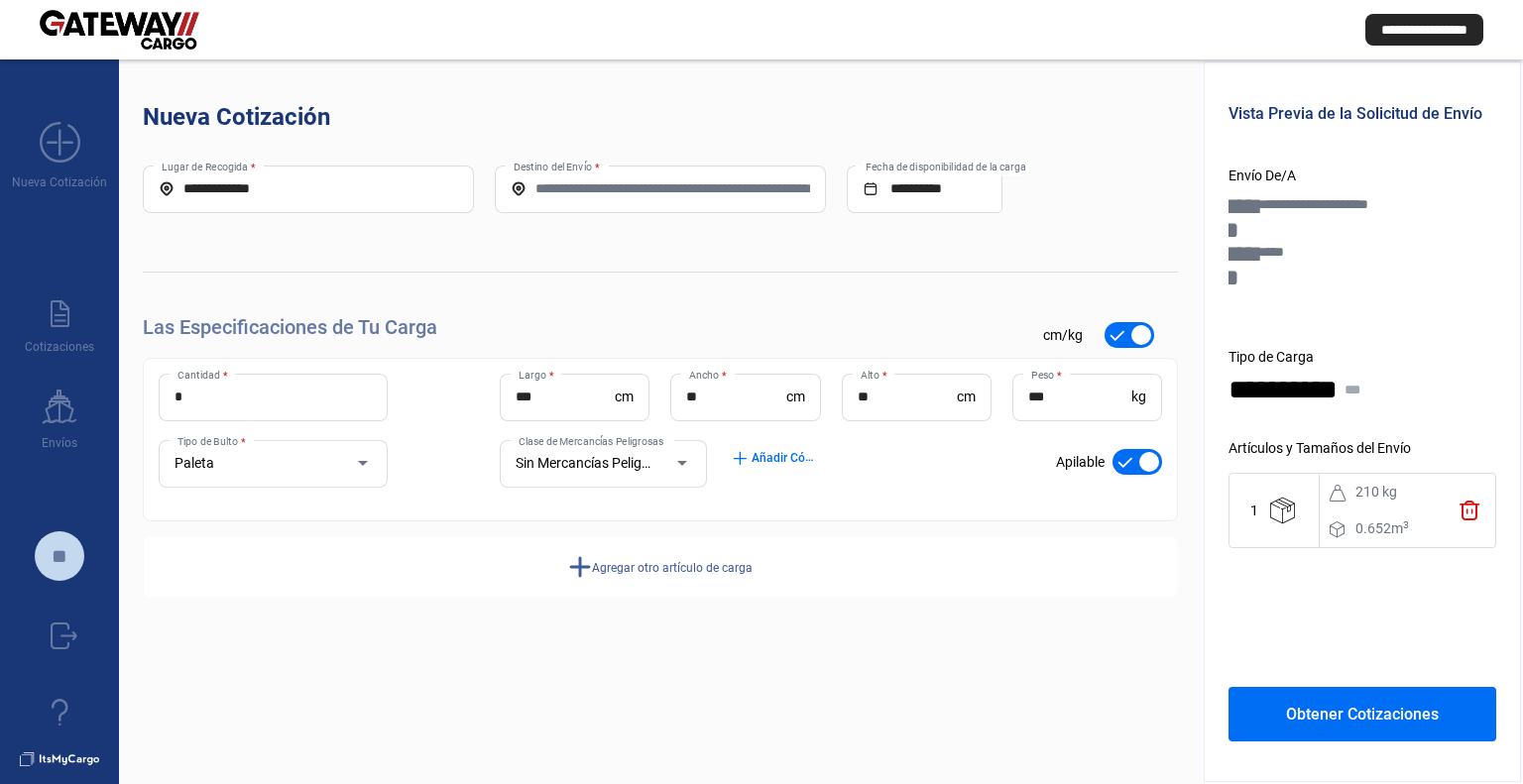 click on "add" at bounding box center (580, 567) 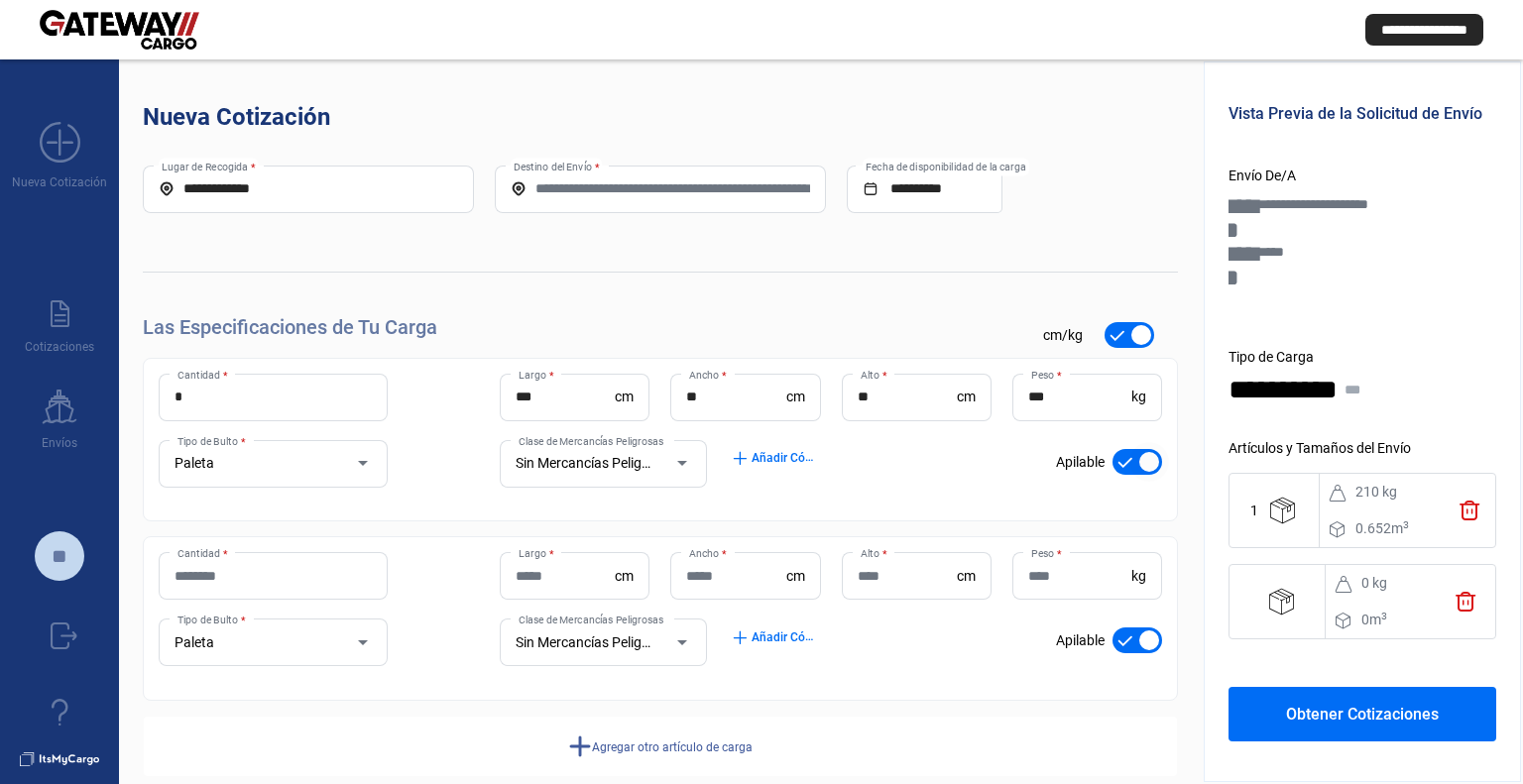 click at bounding box center (1137, 462) 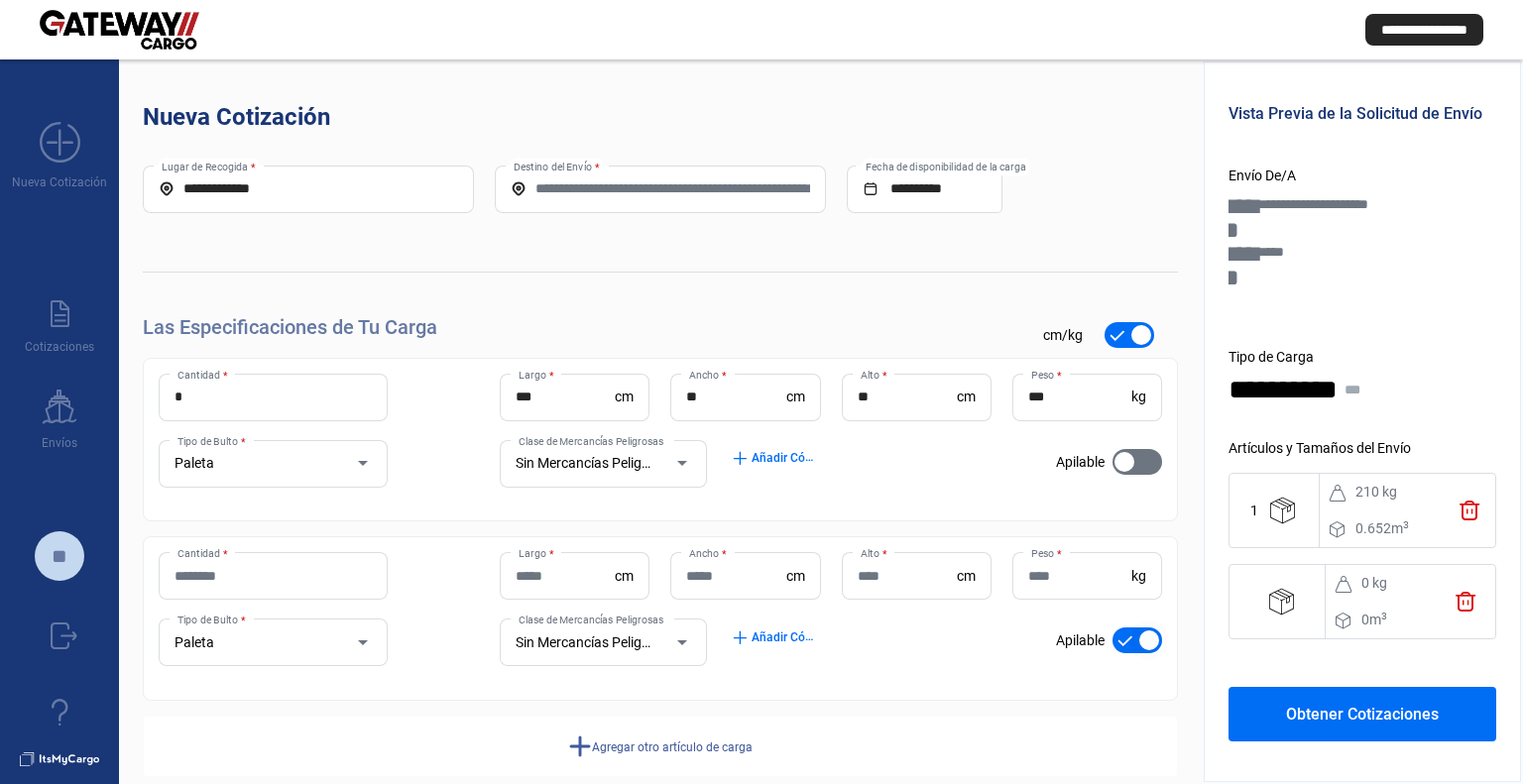 click at bounding box center [1137, 640] 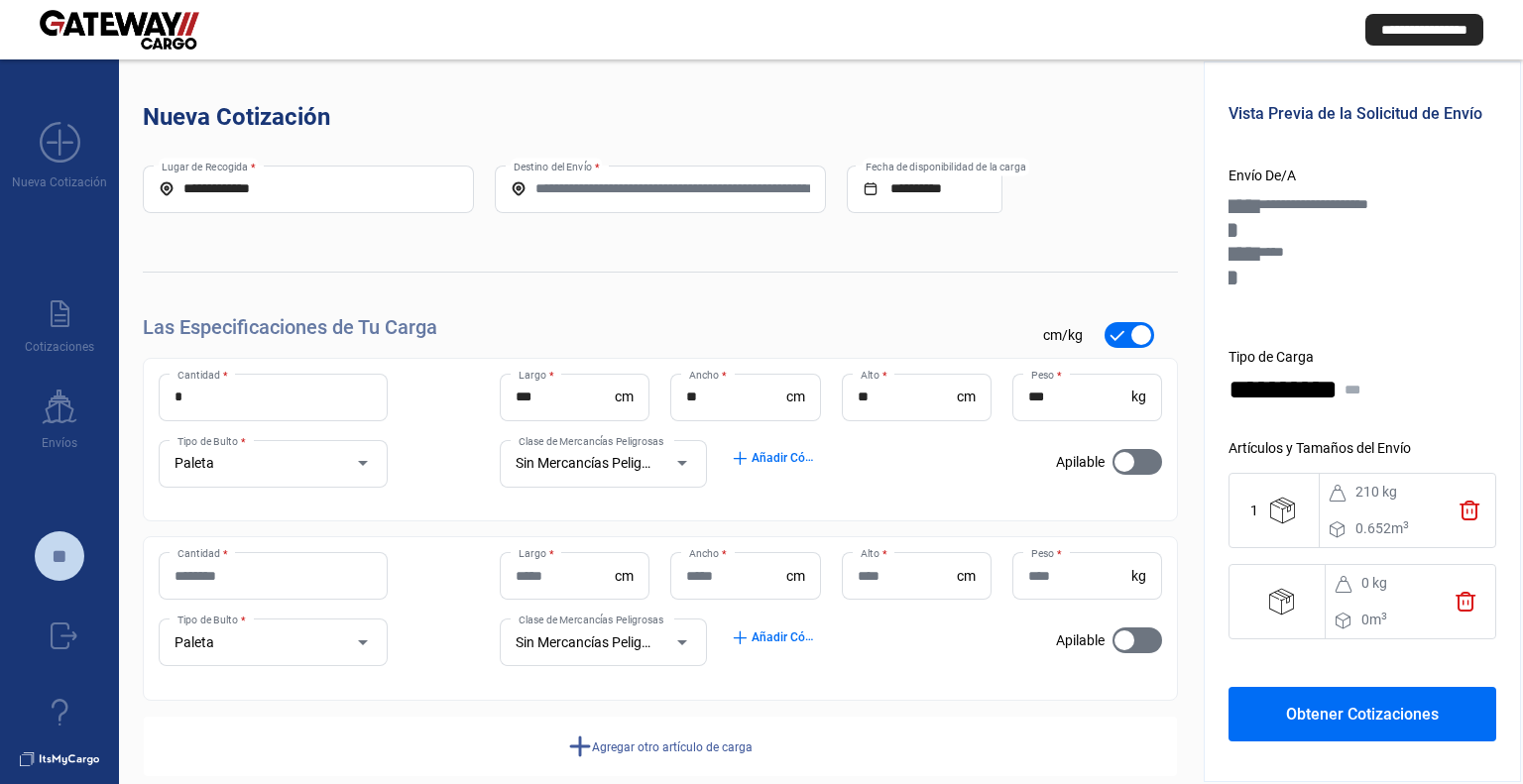 click on "Cantidad *" at bounding box center [273, 576] 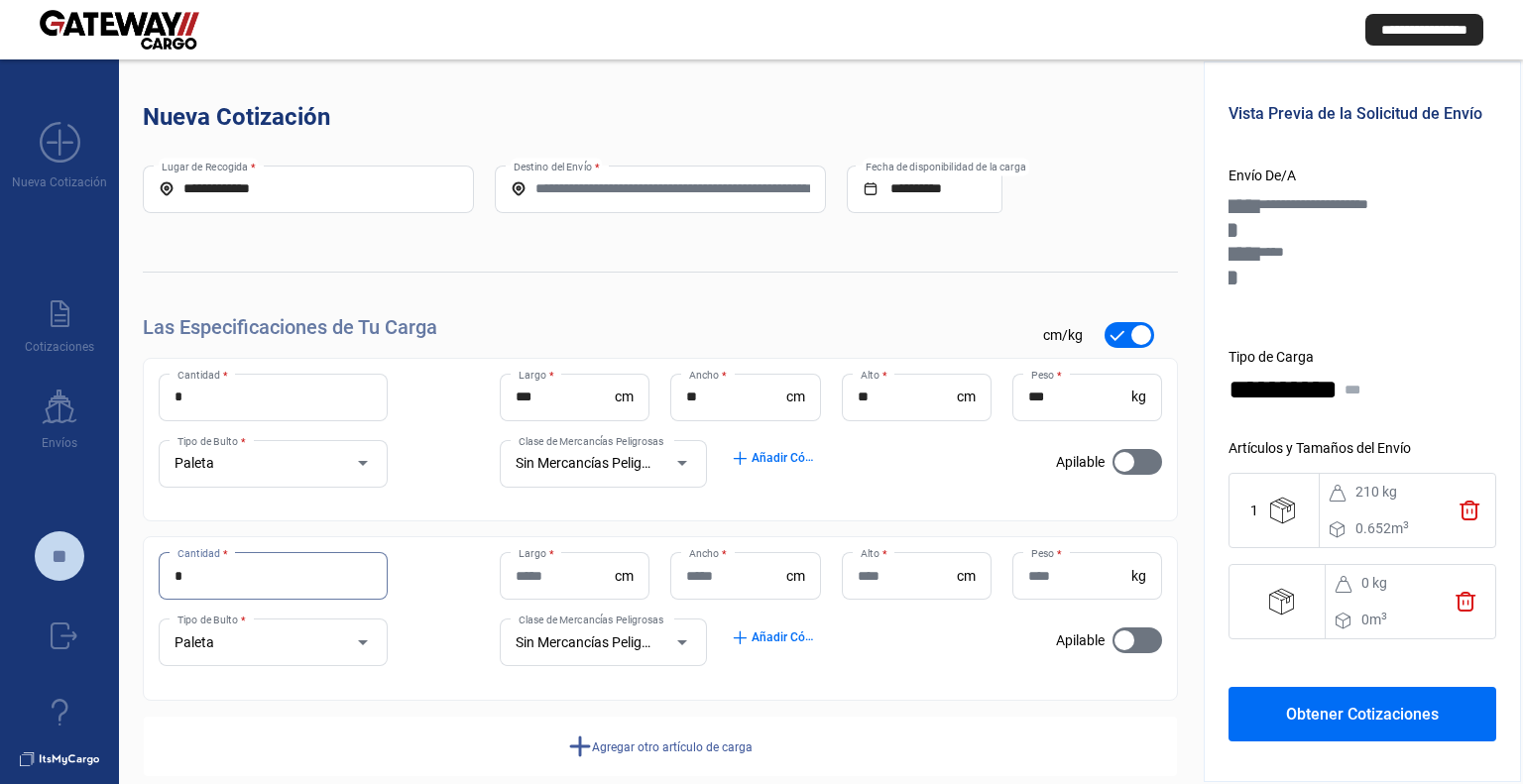 type on "*" 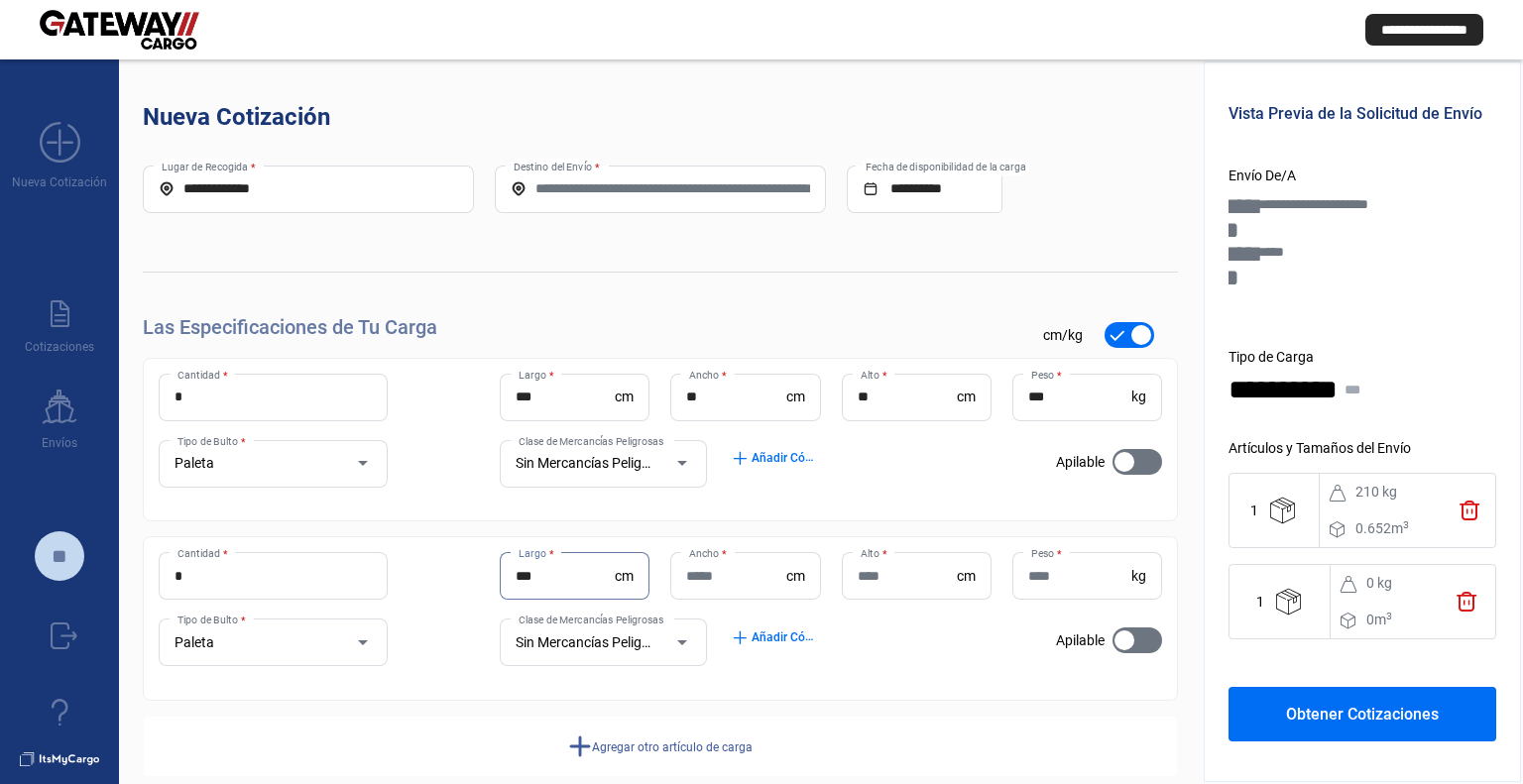 type on "***" 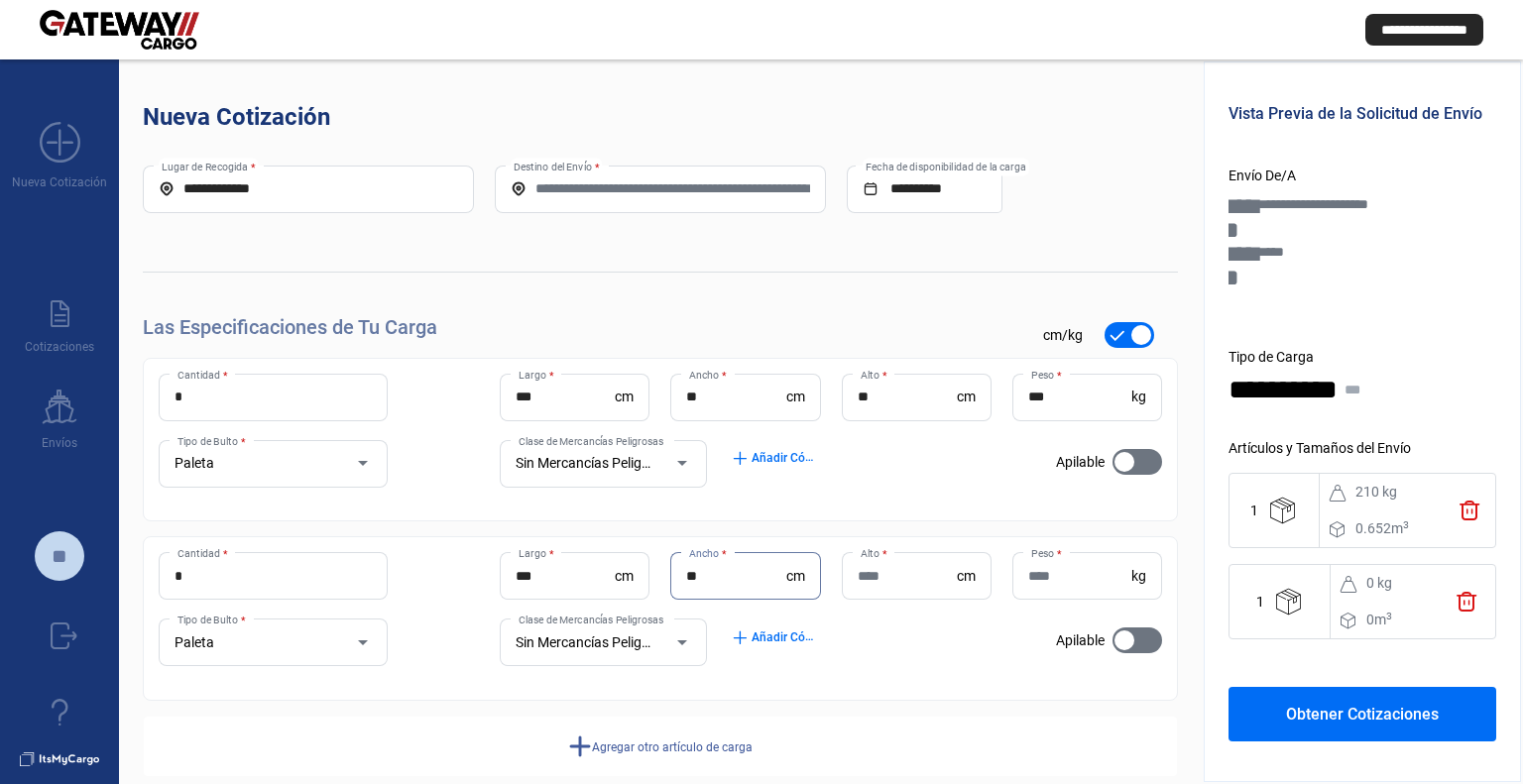 type on "**" 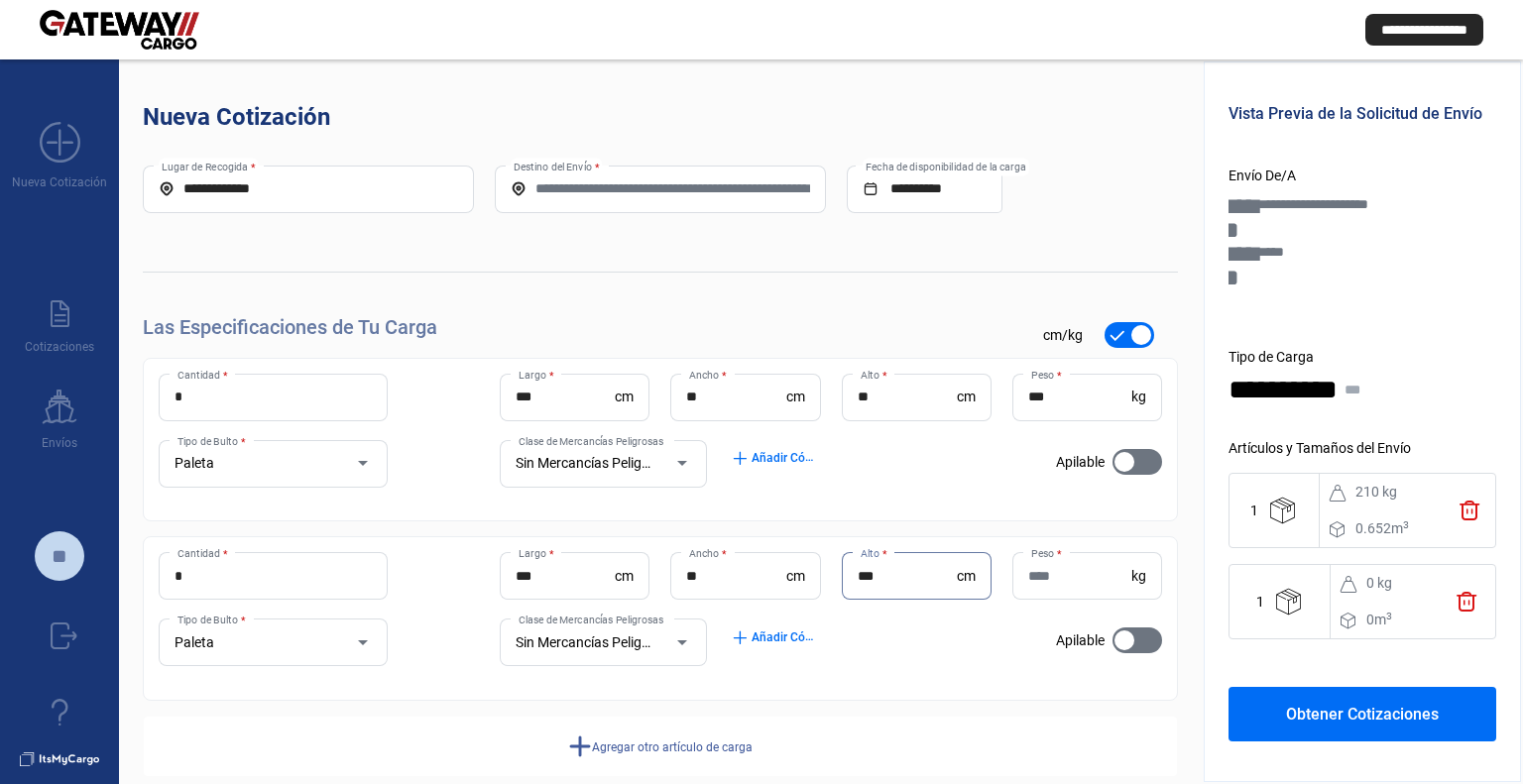 type on "***" 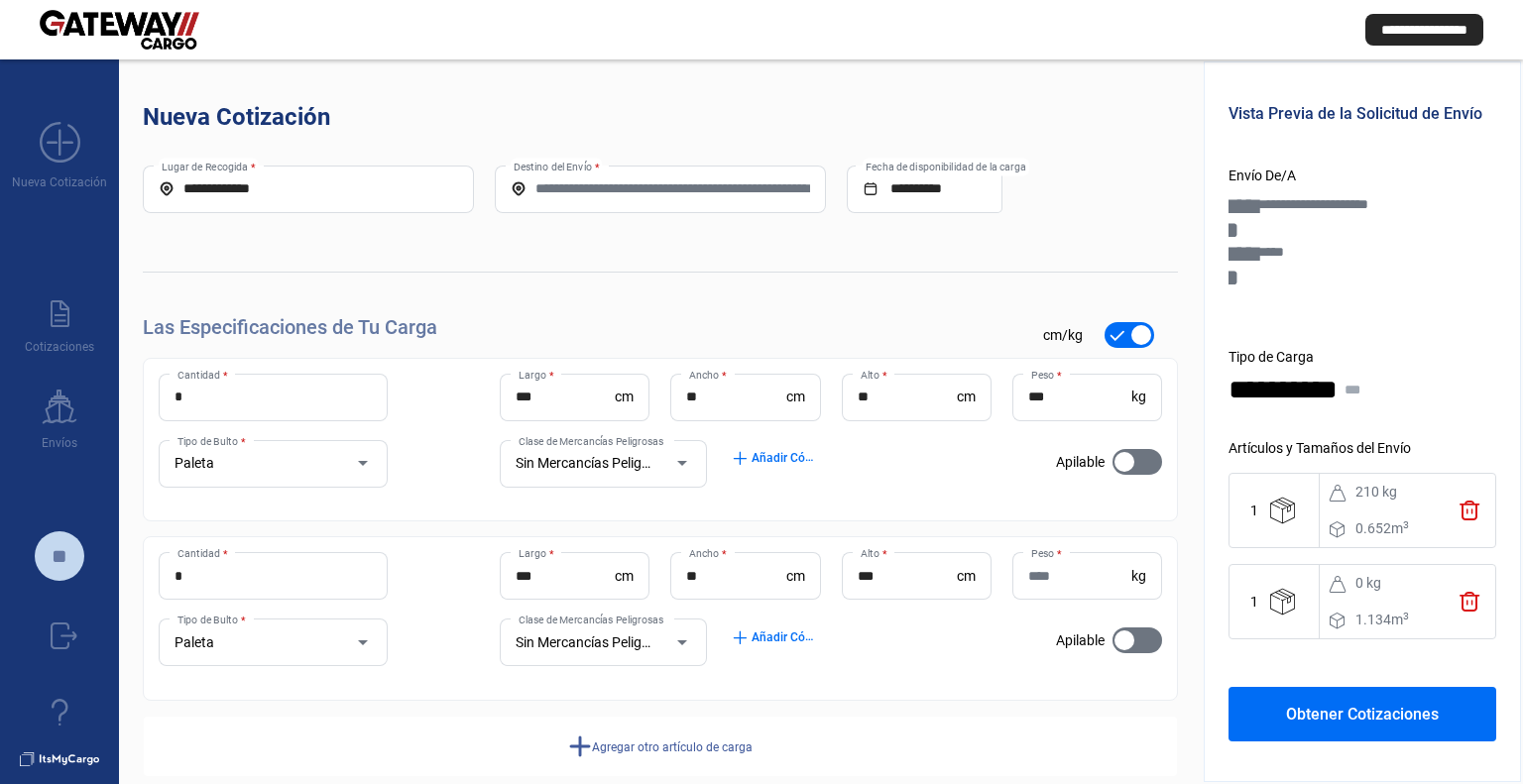 click on "Peso  *" at bounding box center [1080, 576] 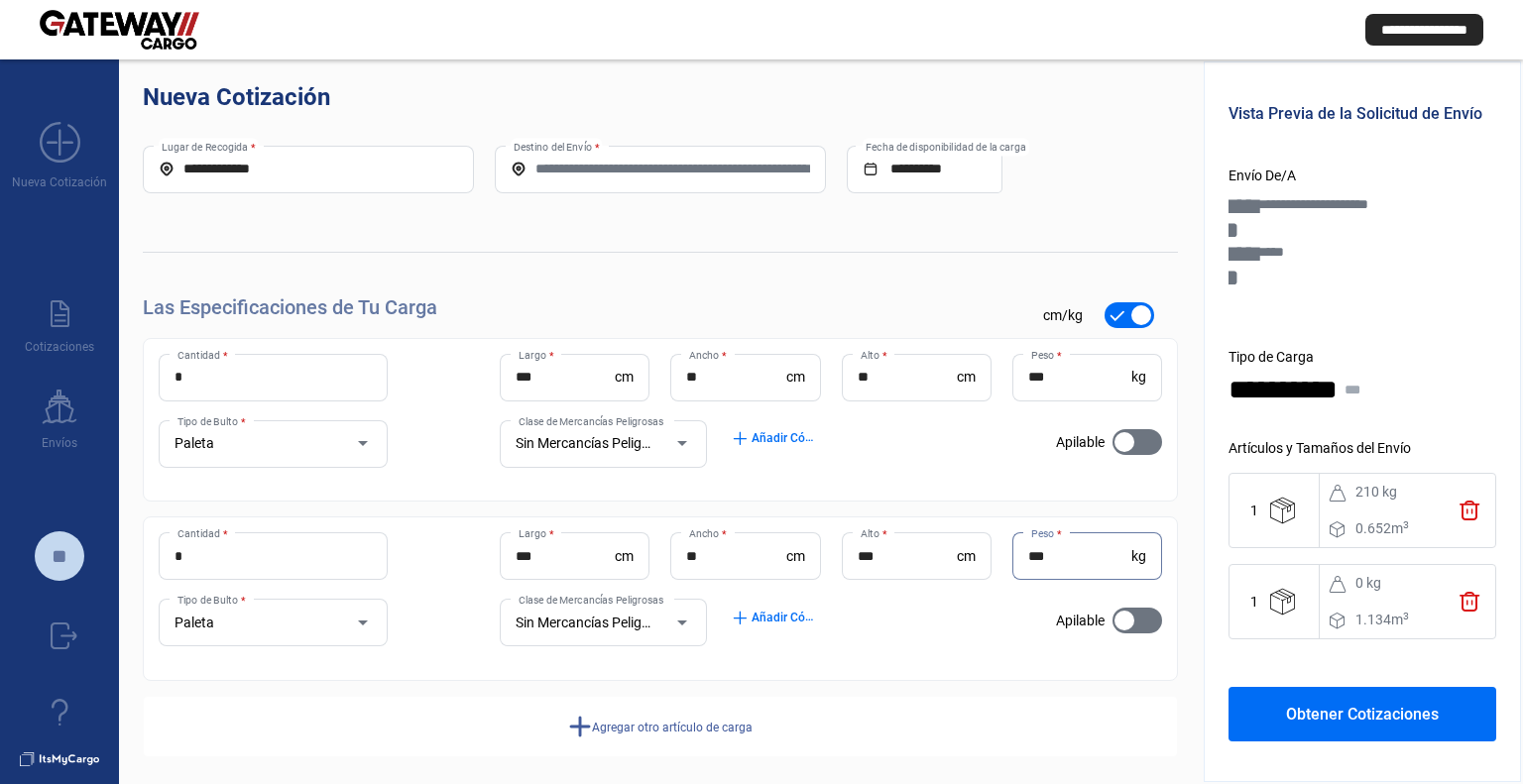 scroll, scrollTop: 32, scrollLeft: 0, axis: vertical 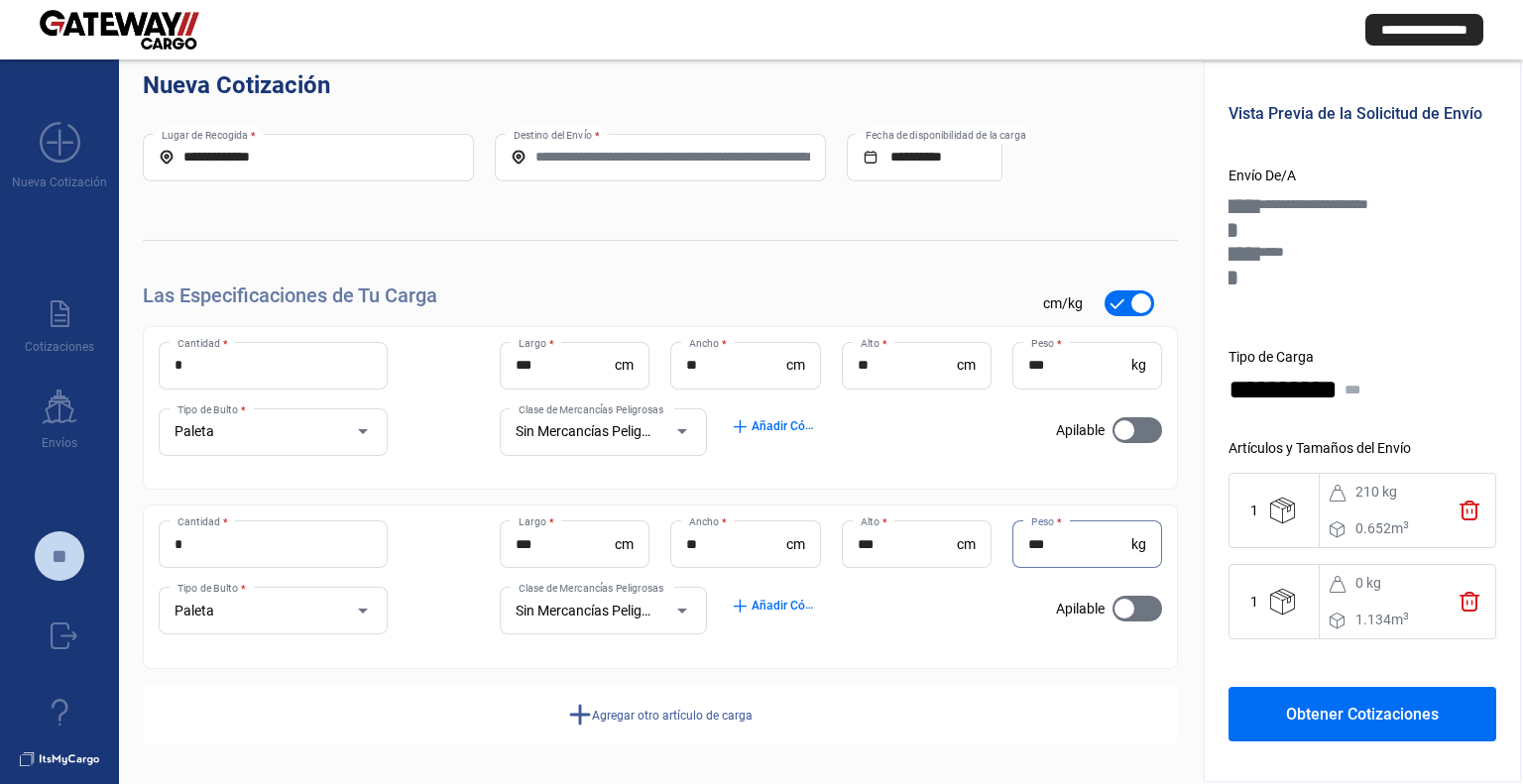 type on "***" 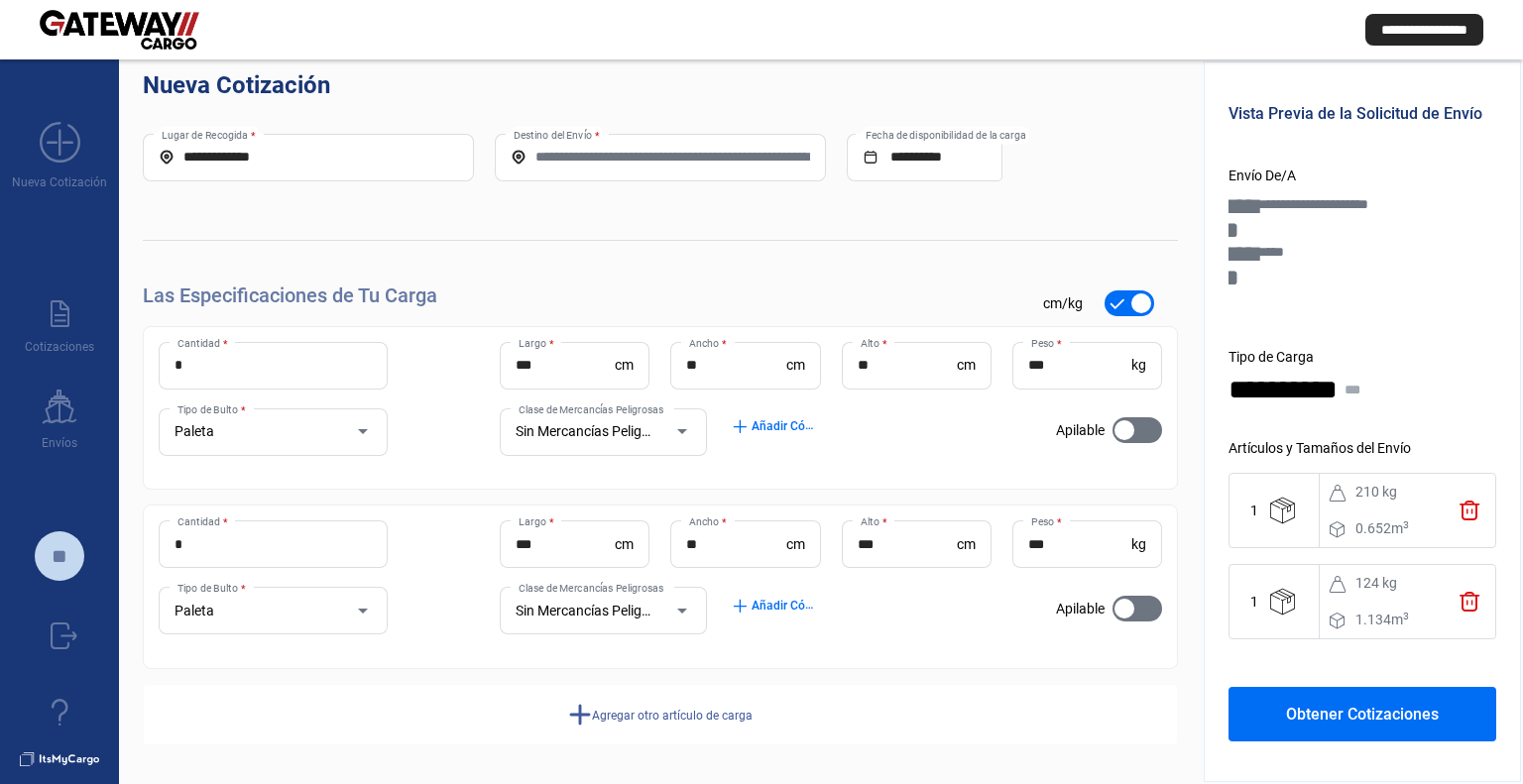 click on "add" at bounding box center [580, 714] 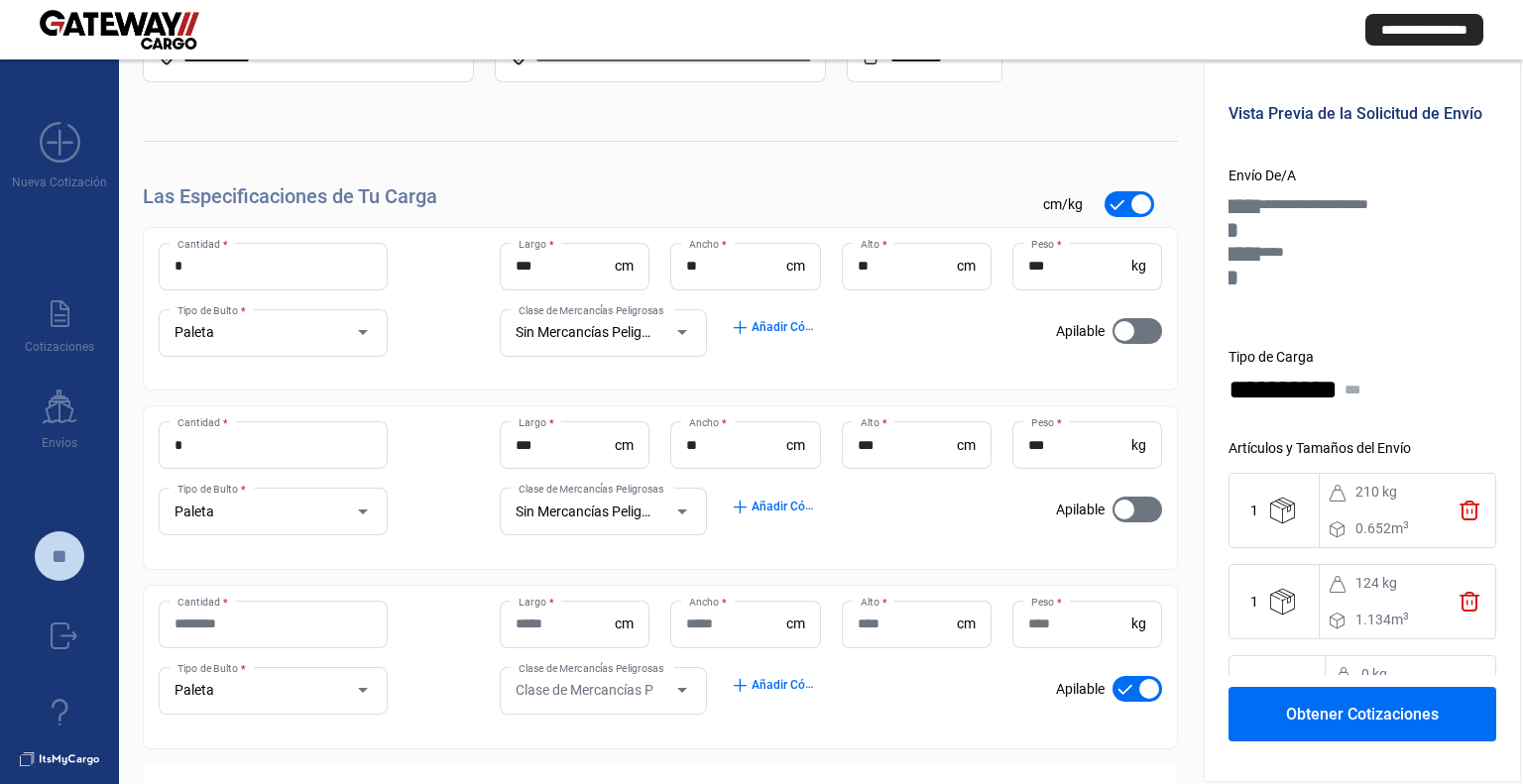 scroll, scrollTop: 210, scrollLeft: 0, axis: vertical 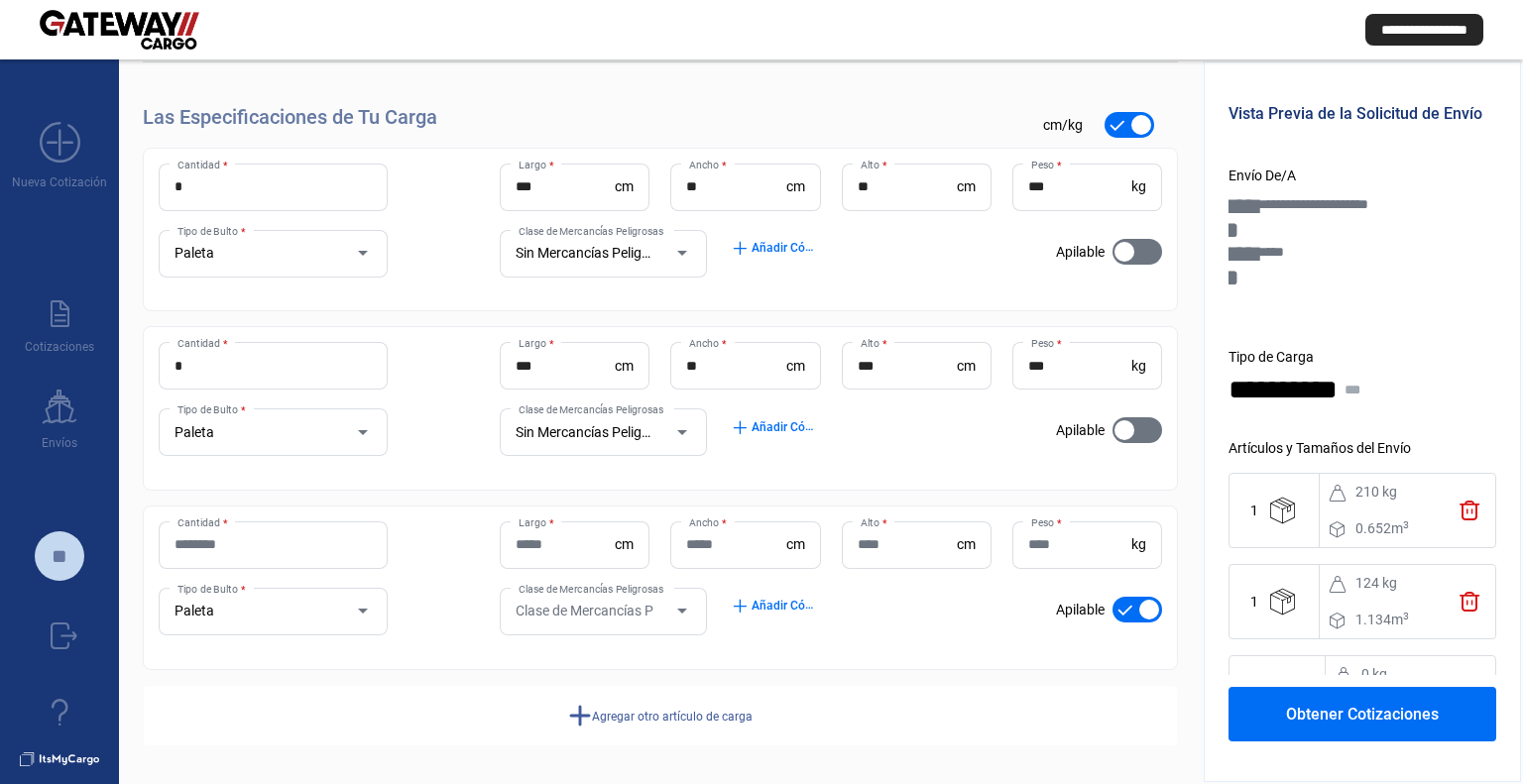 click on "Cantidad *" at bounding box center [273, 544] 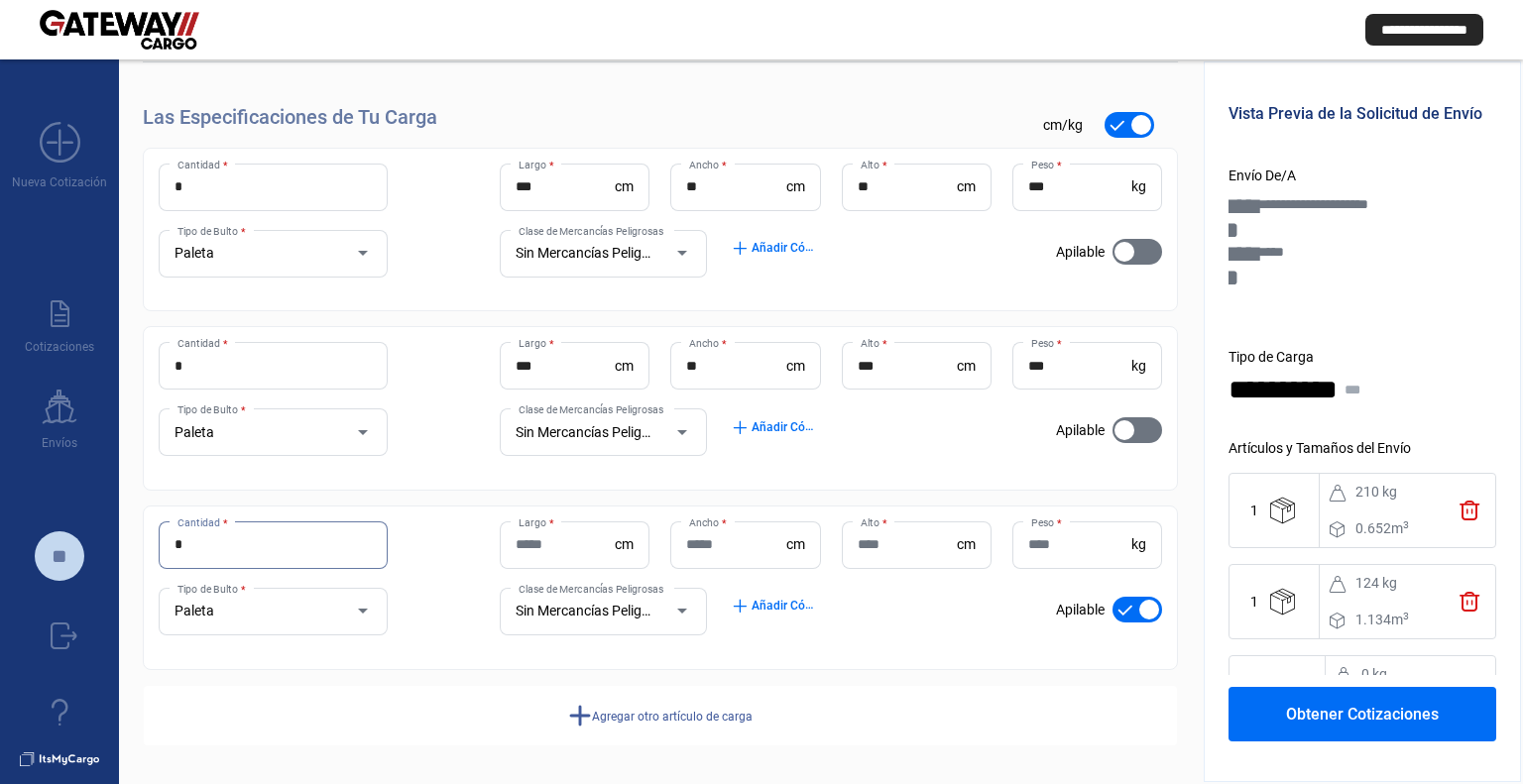 type on "*" 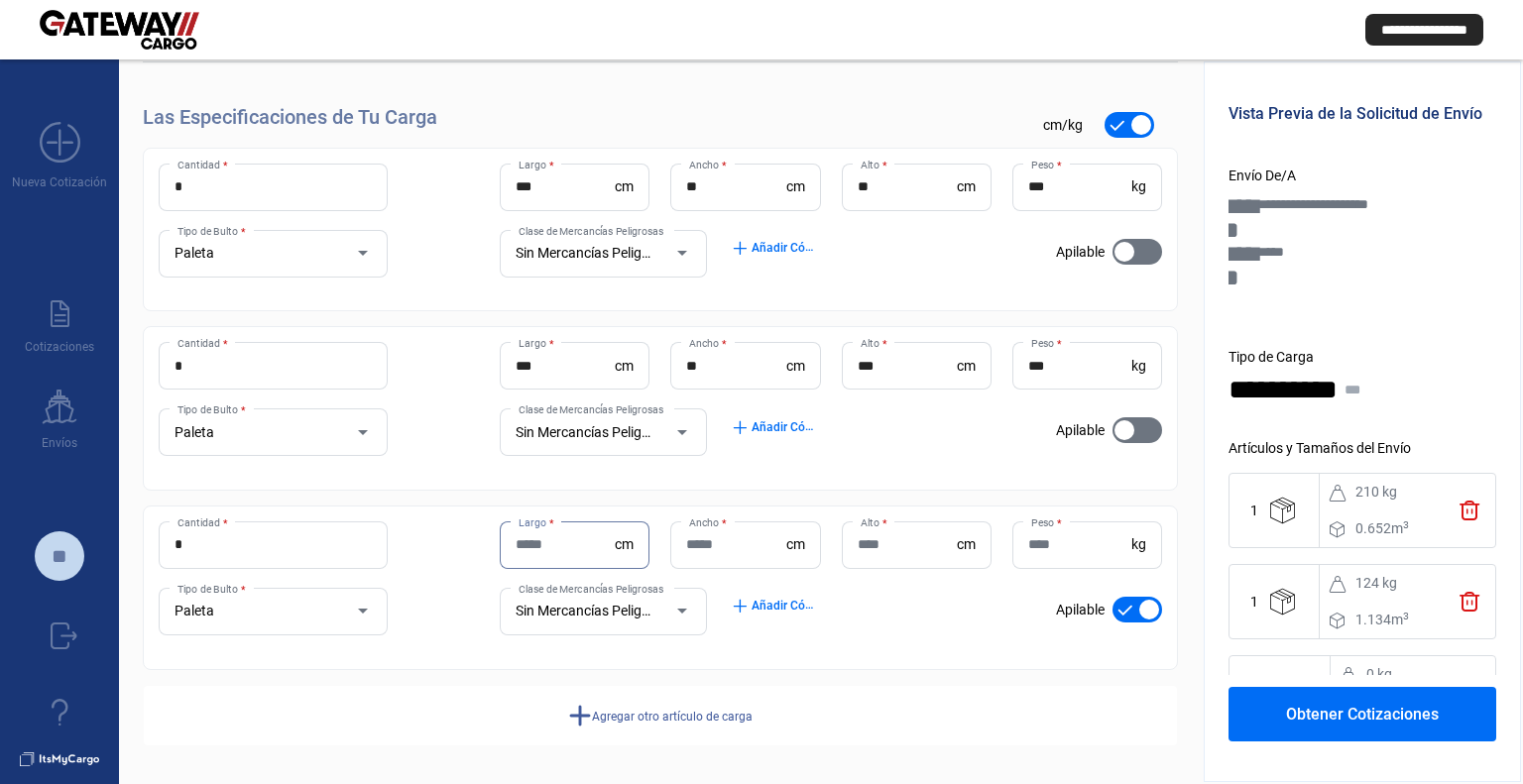 click on "Largo  *" at bounding box center [565, 544] 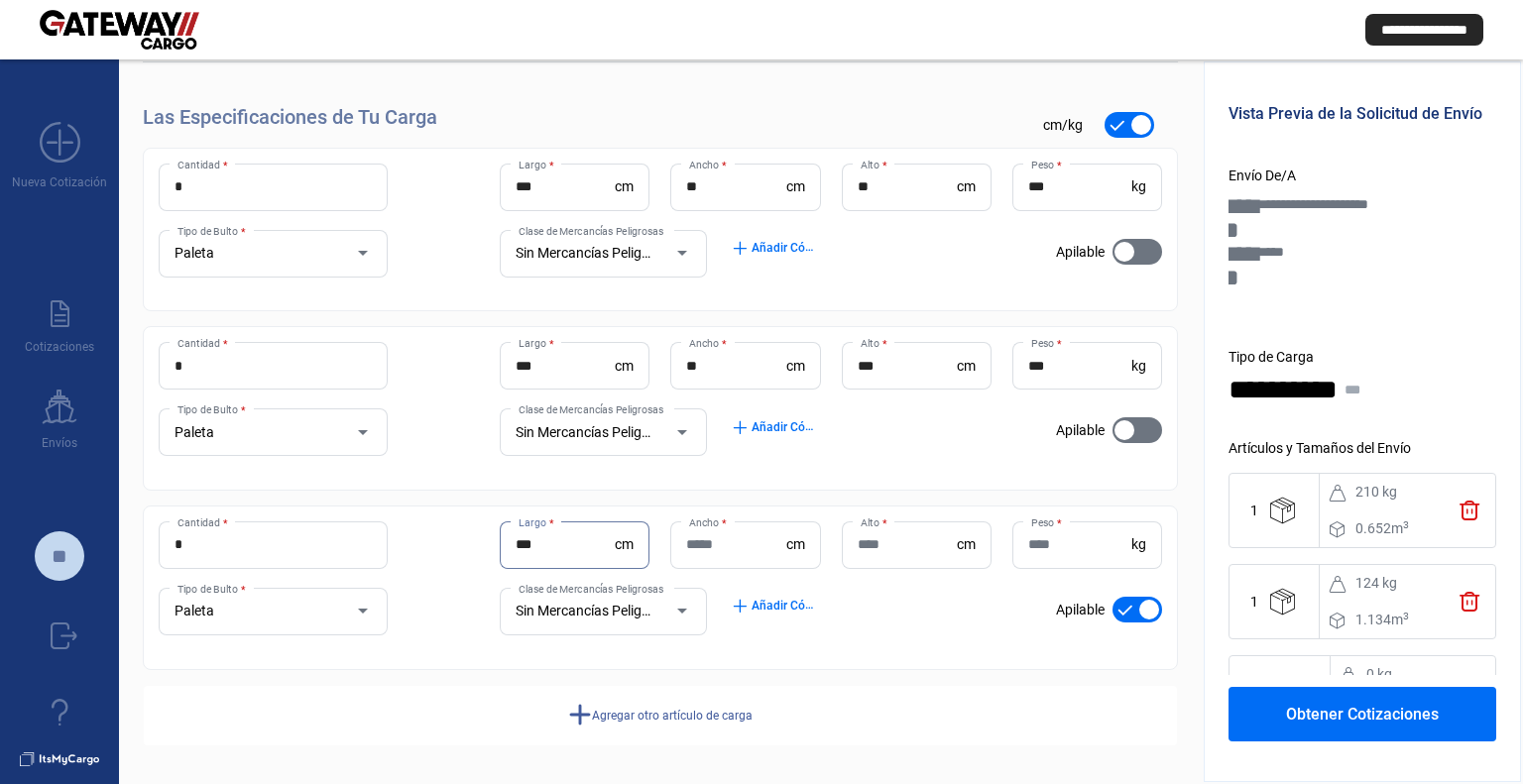 type on "***" 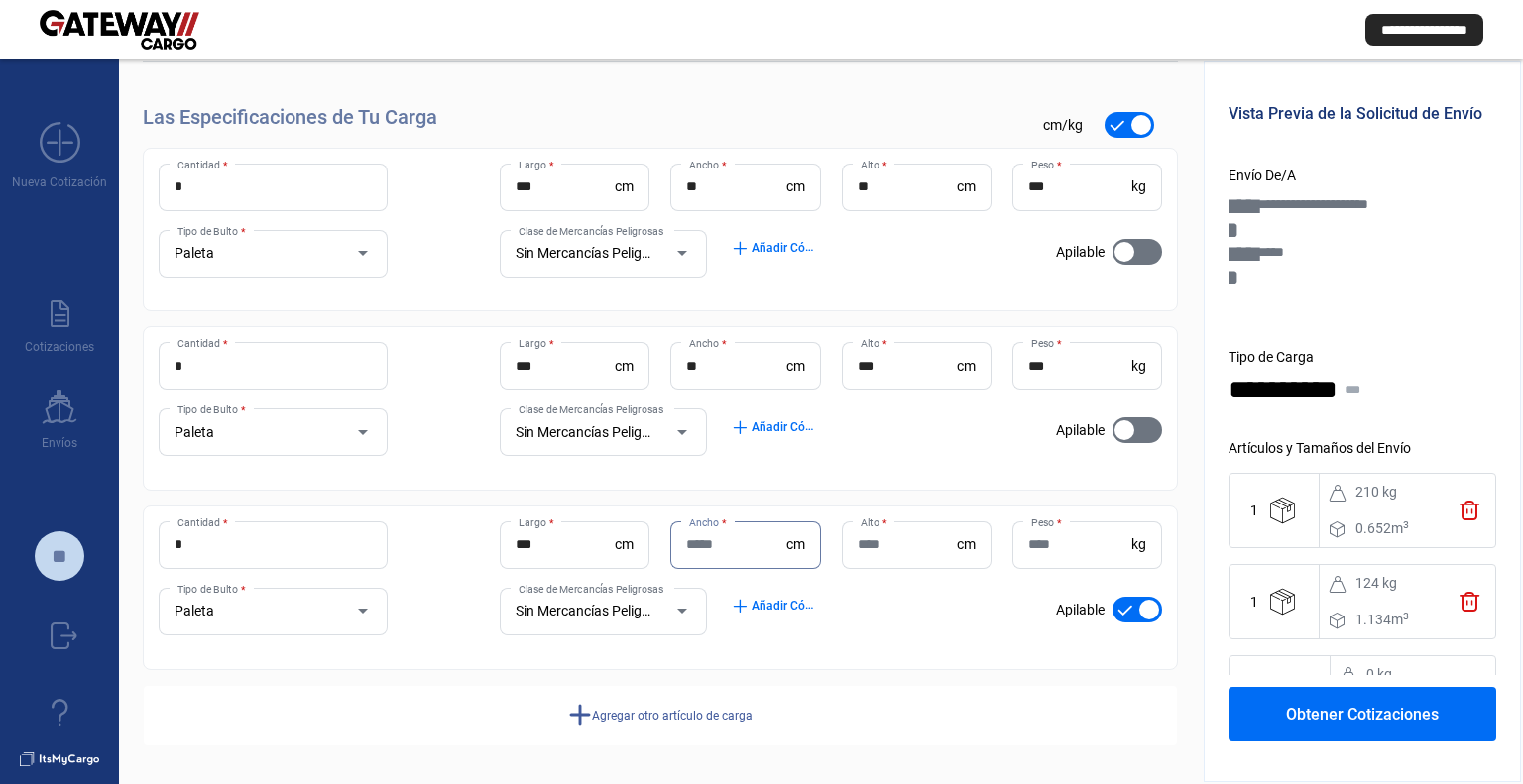 click on "Ancho  *" at bounding box center (736, 544) 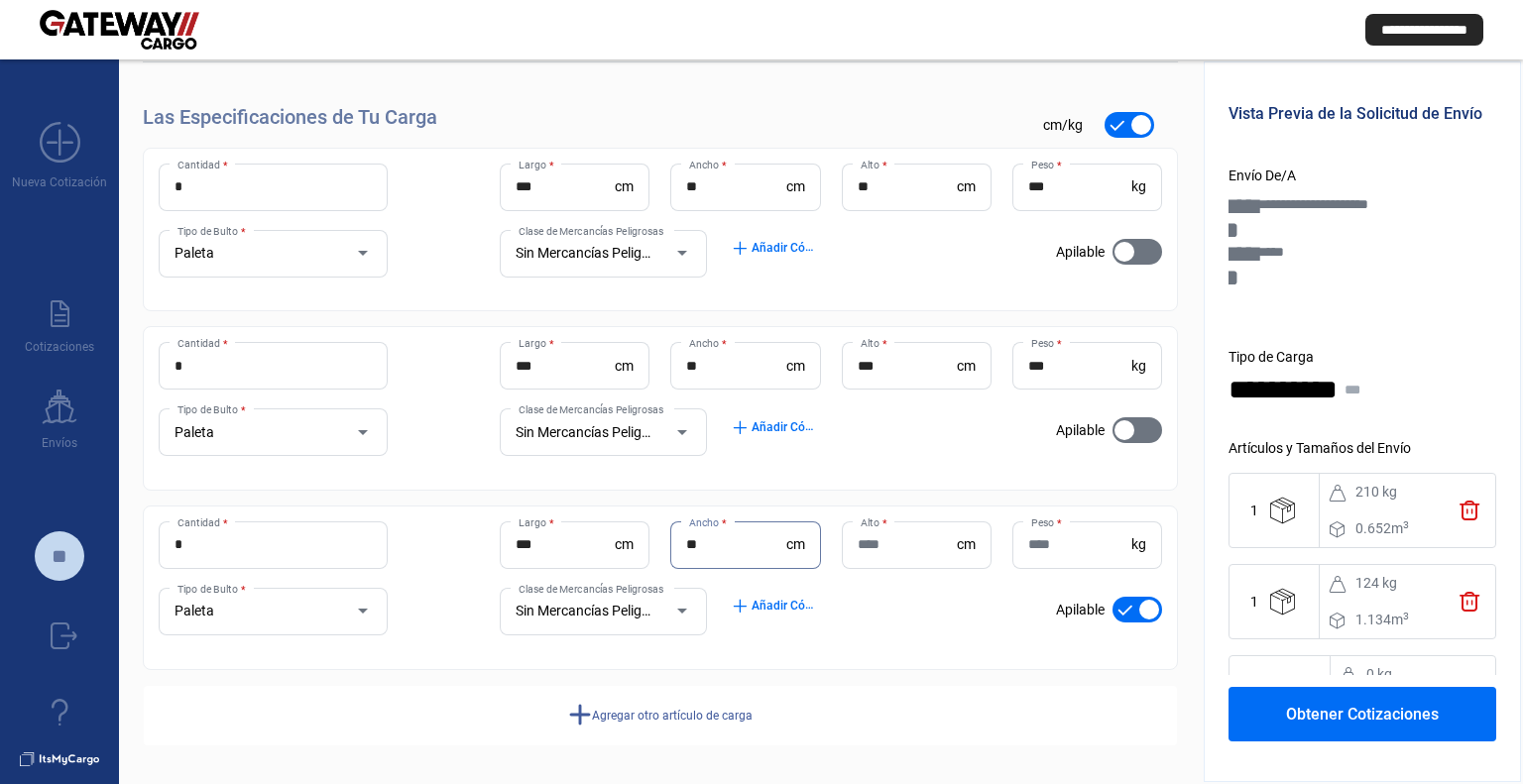 type on "**" 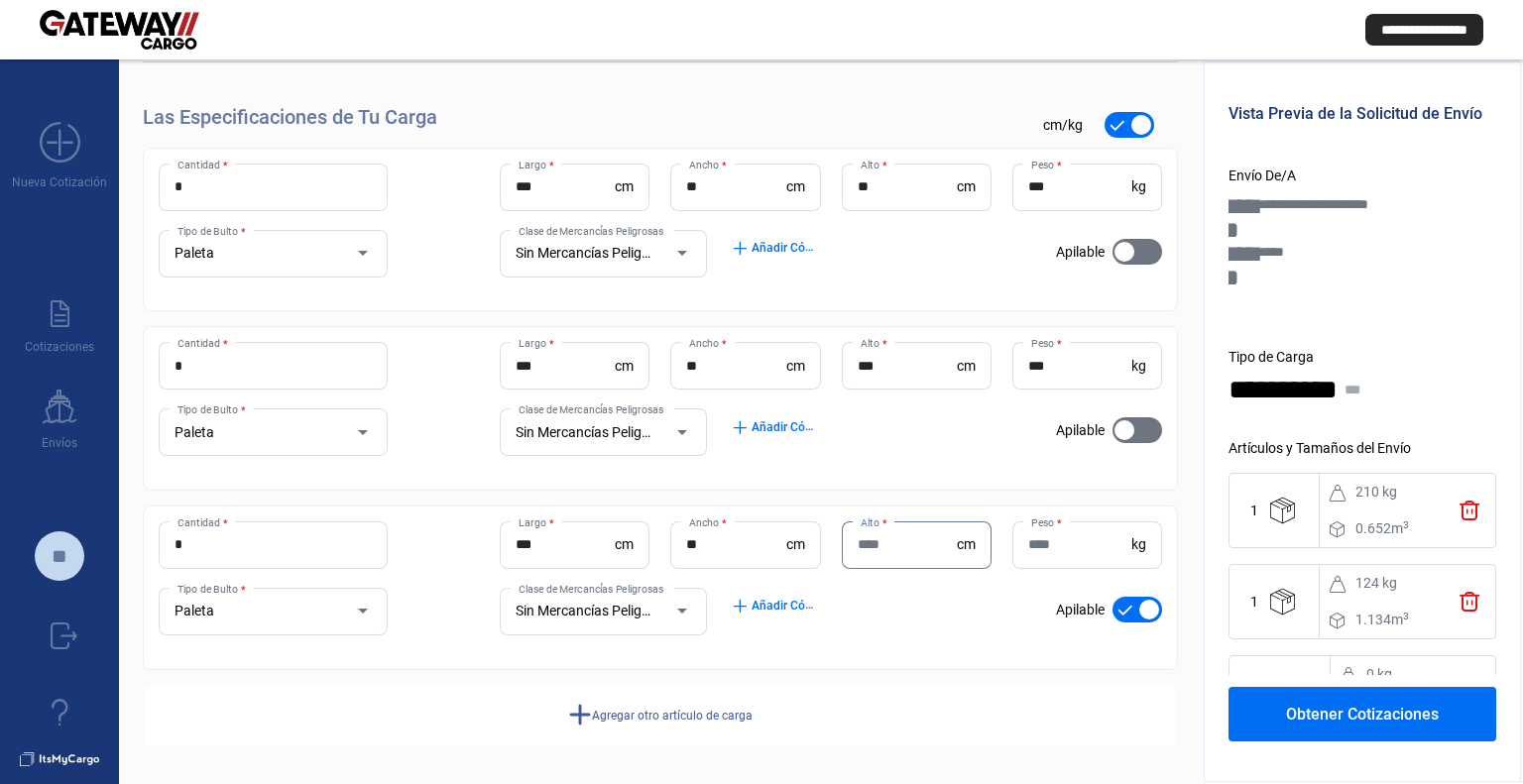 click on "Alto  *" at bounding box center (907, 544) 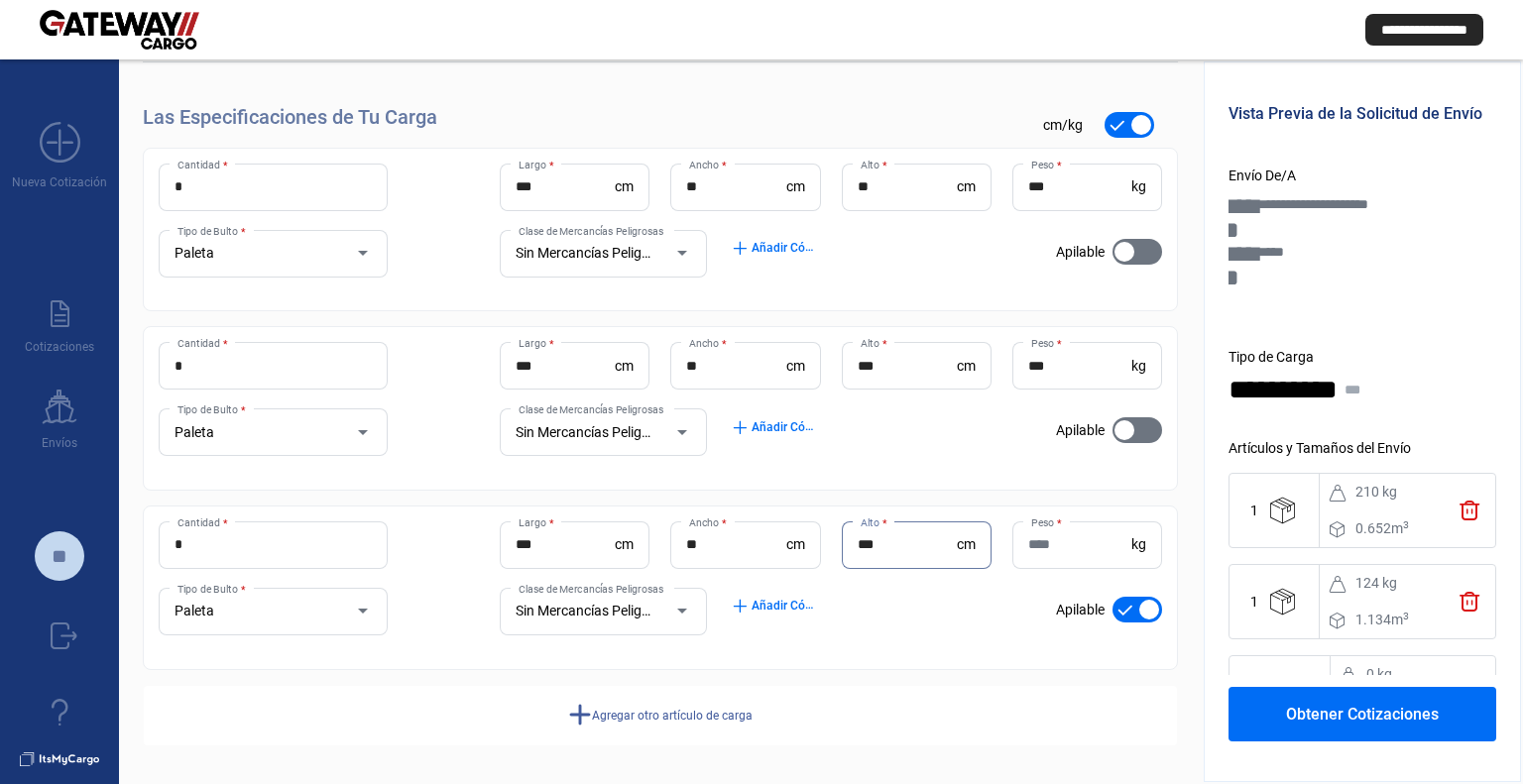 type on "***" 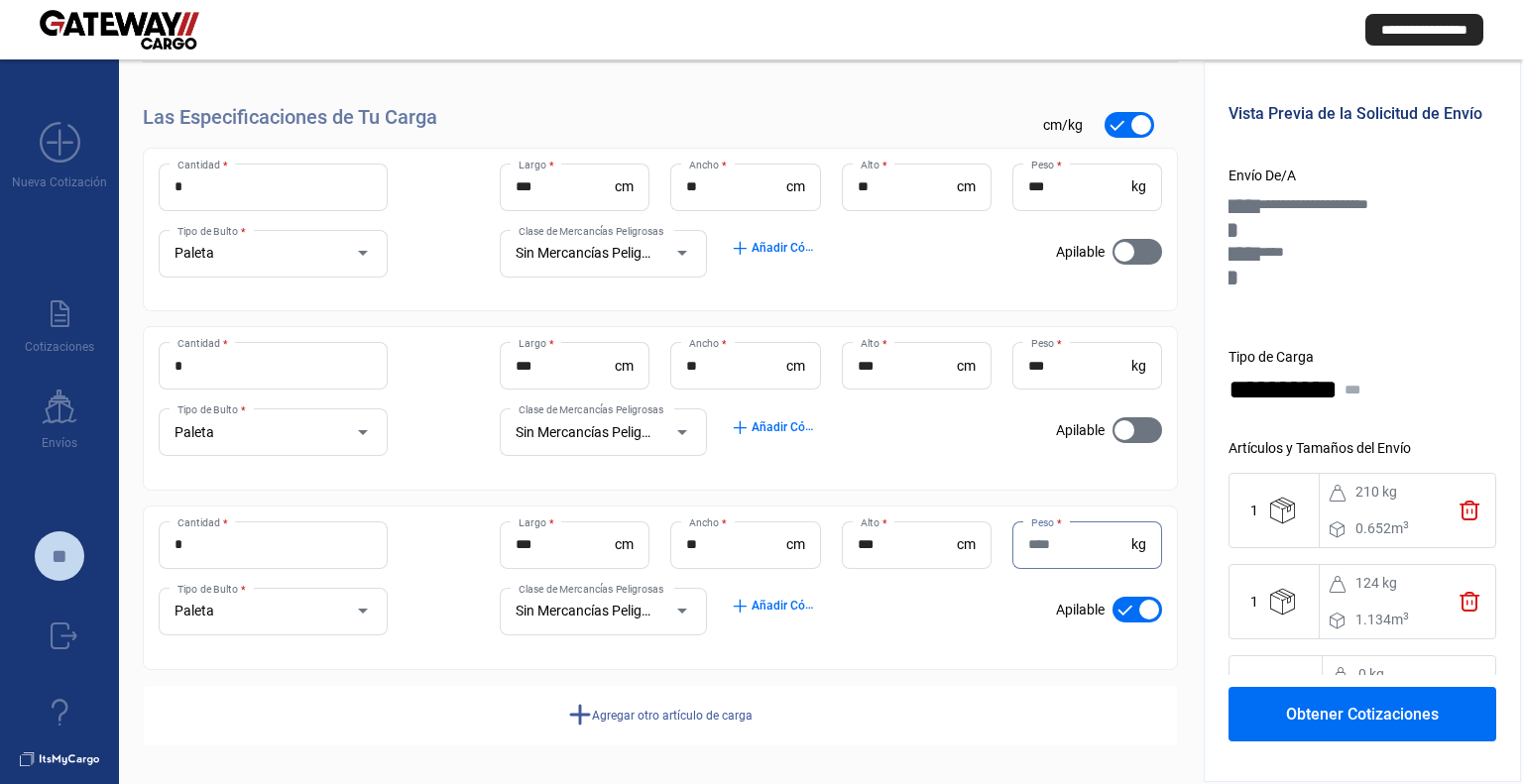 click on "Peso  *" at bounding box center (1080, 544) 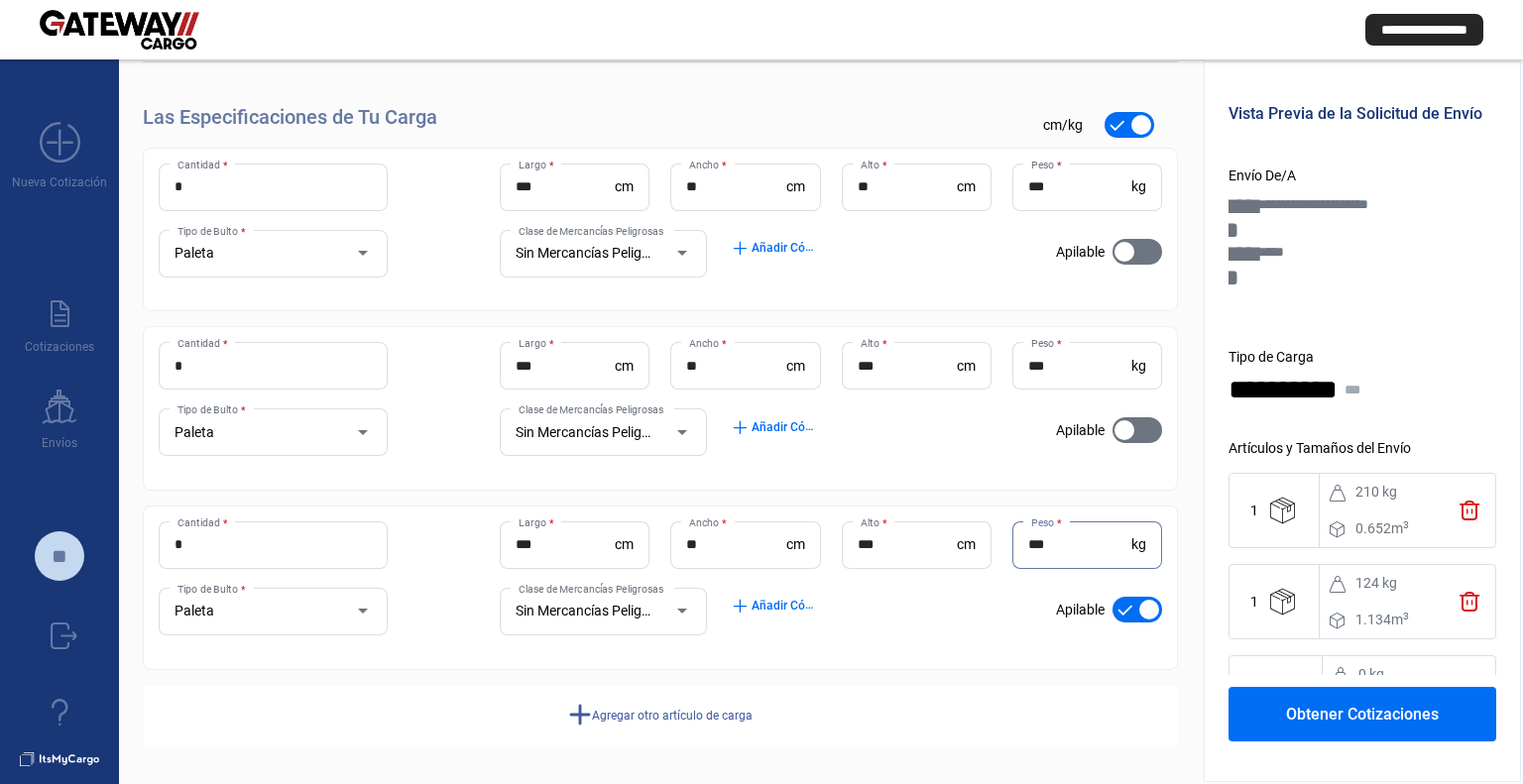 type on "***" 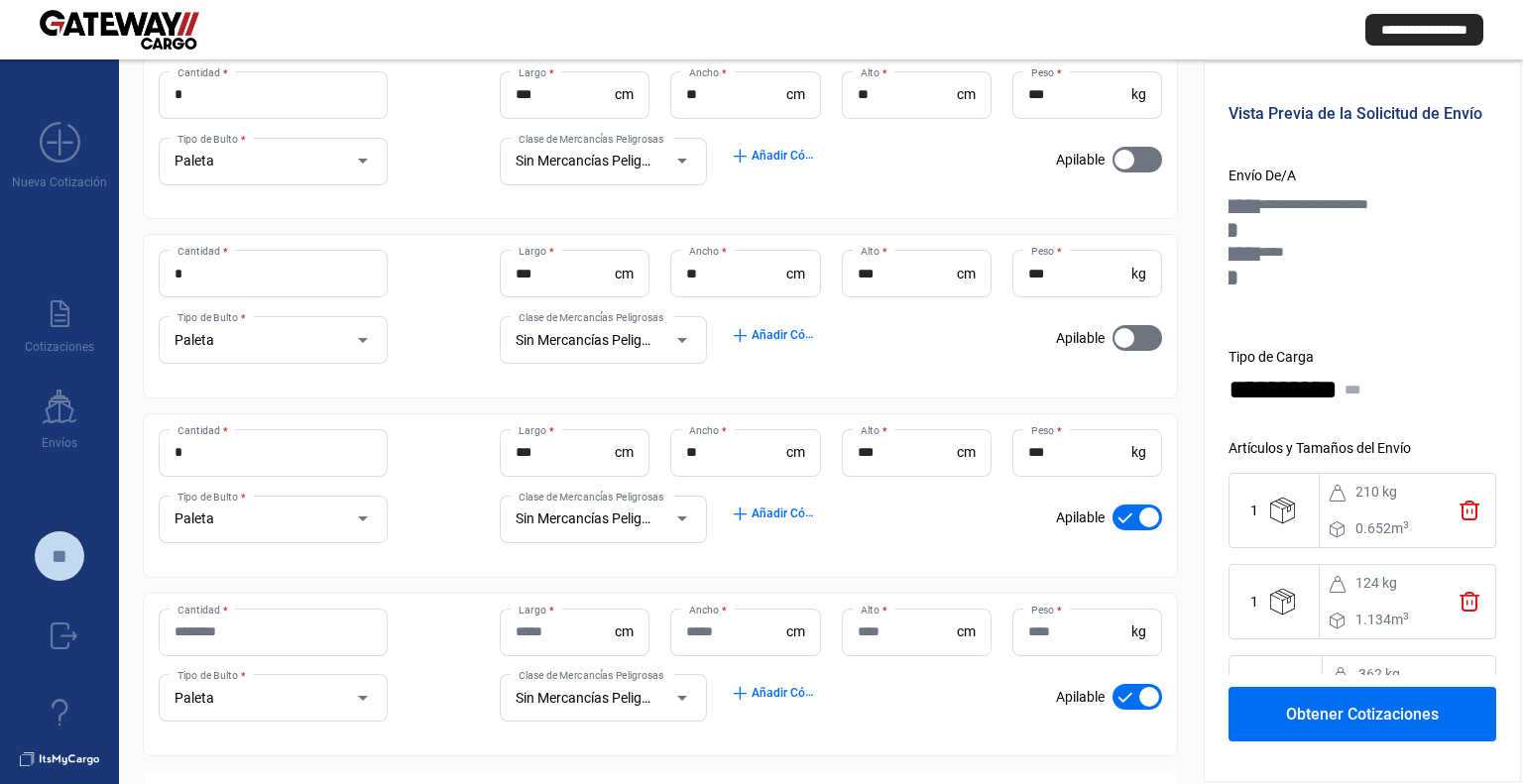 scroll, scrollTop: 389, scrollLeft: 0, axis: vertical 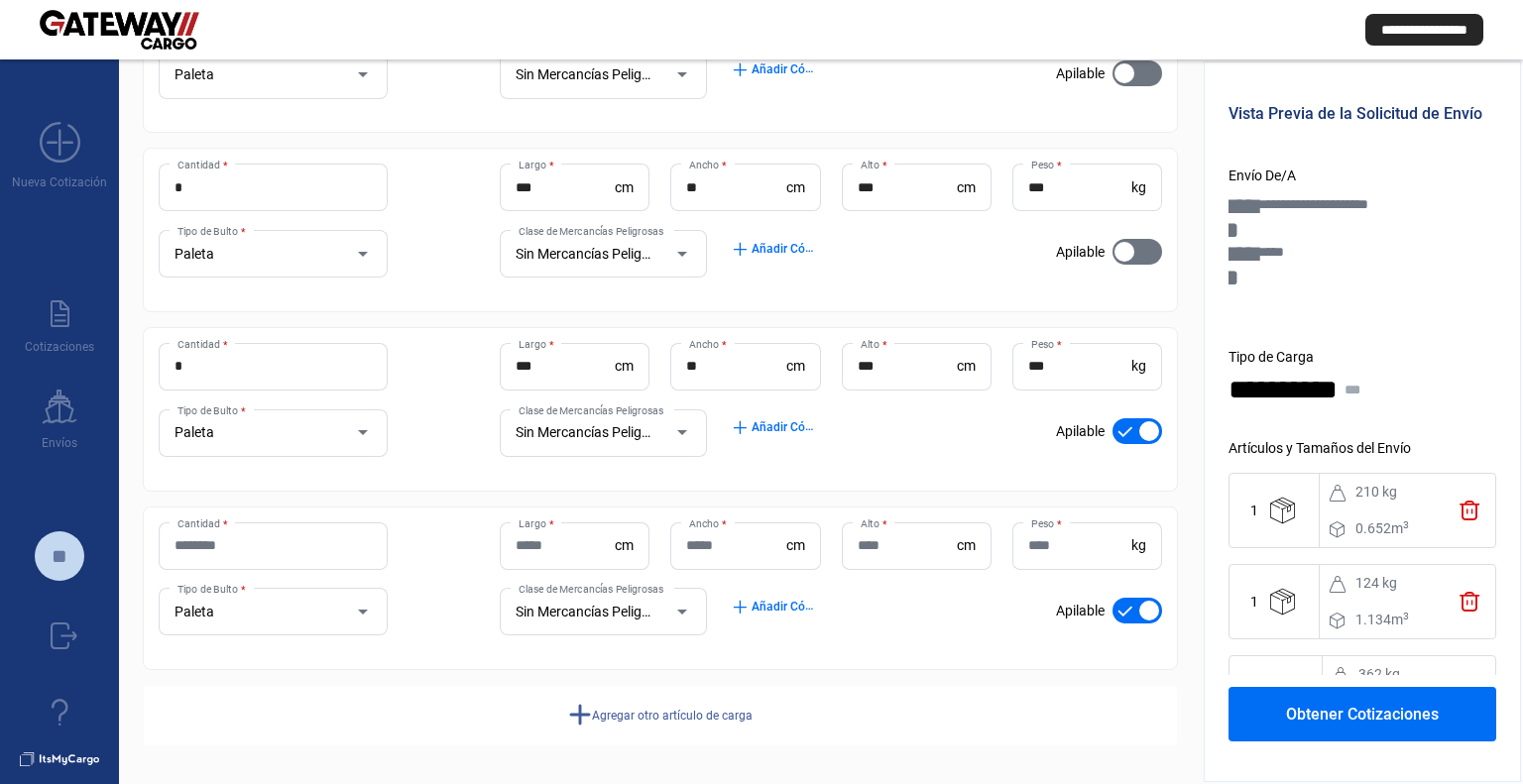 click on "Cantidad *" at bounding box center (273, 545) 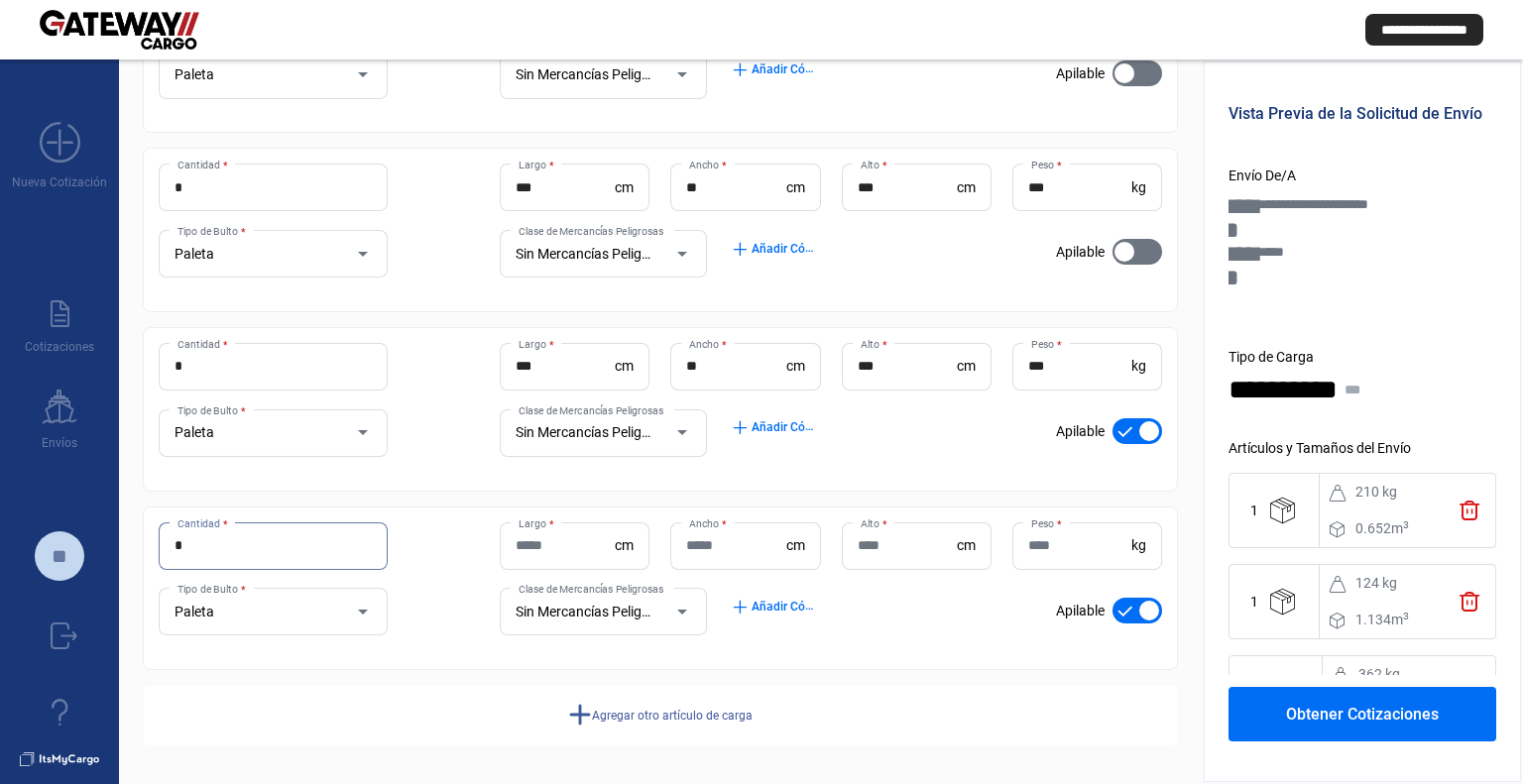 type on "*" 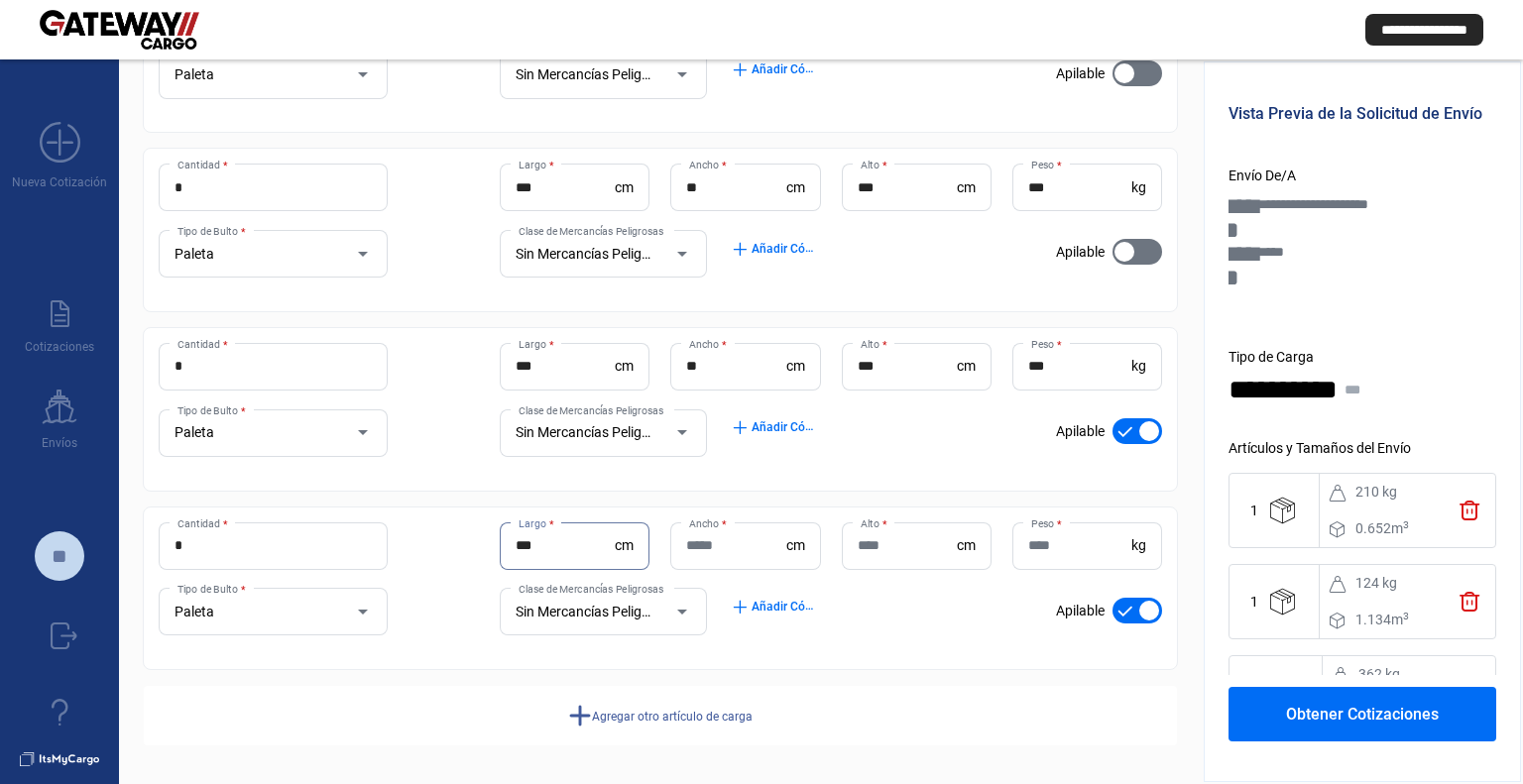 type on "***" 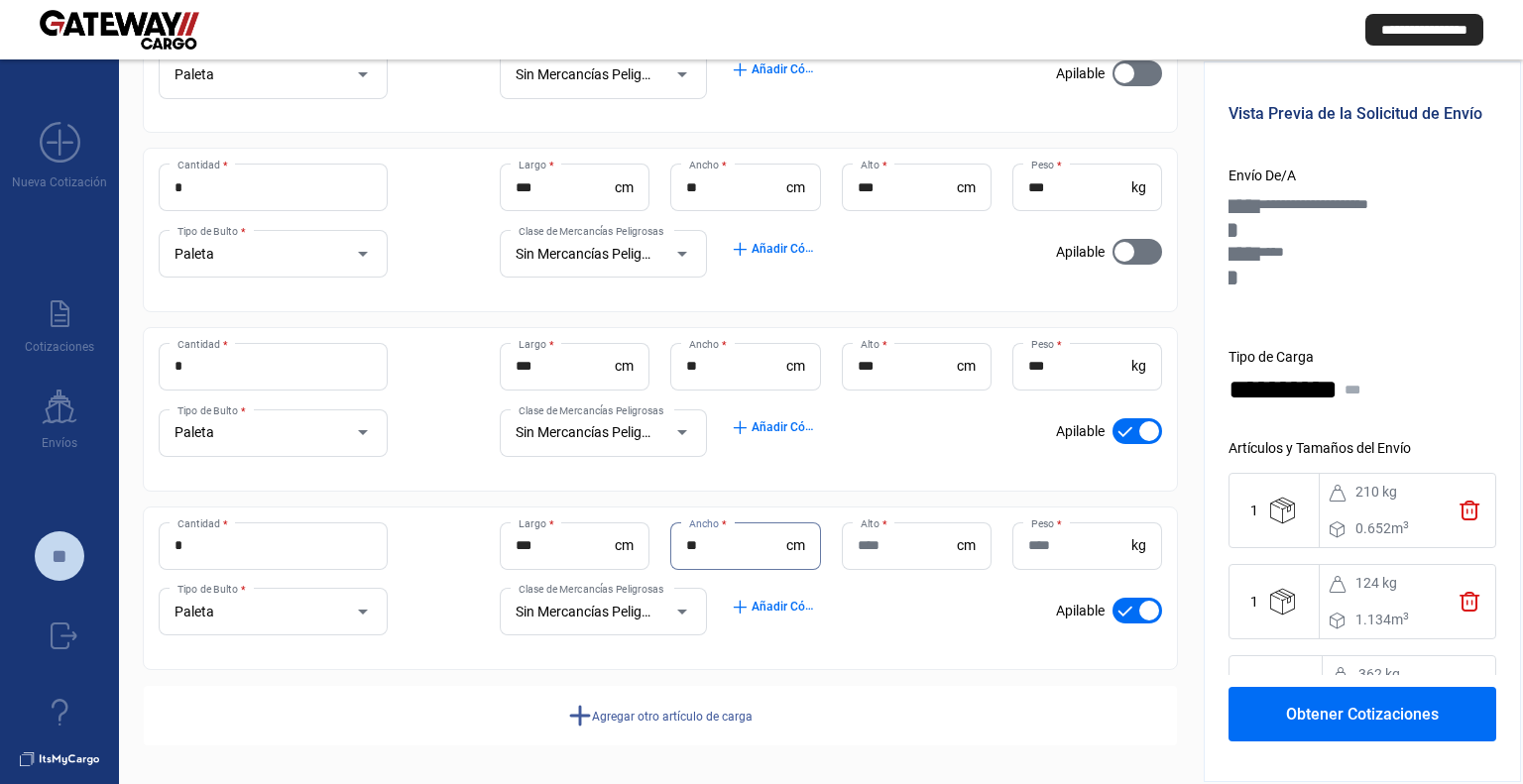 type on "**" 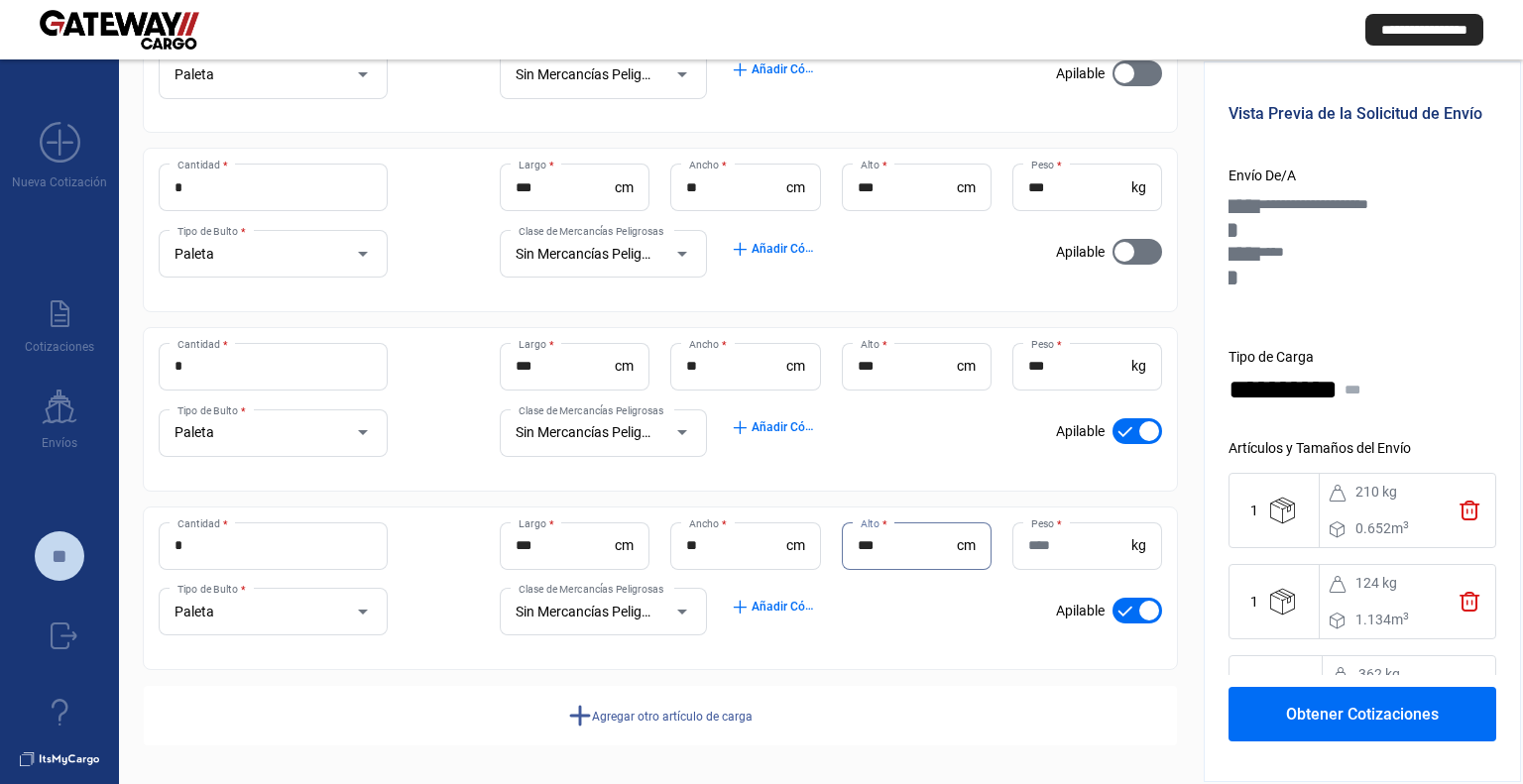 type on "***" 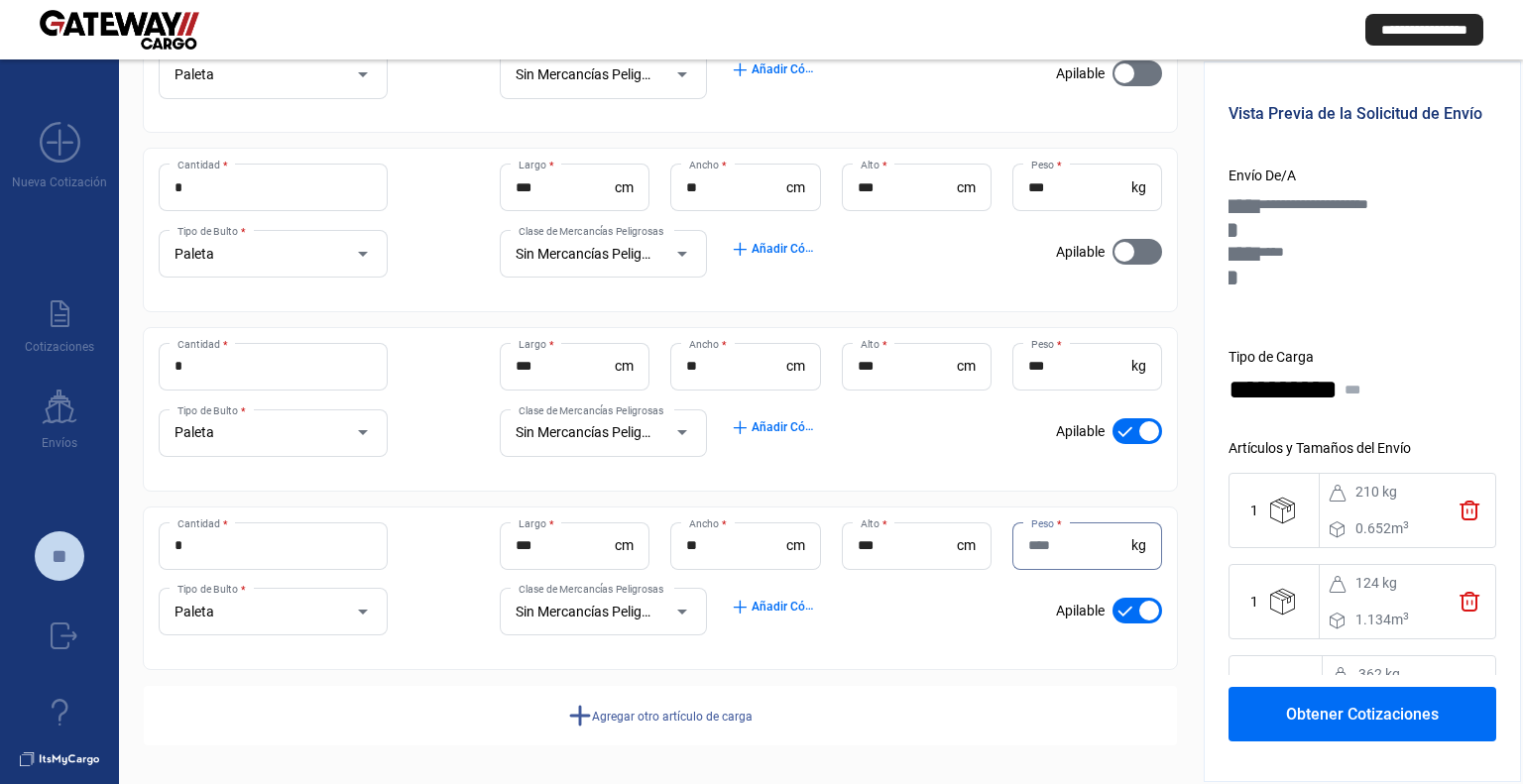 click on "Peso  *" at bounding box center (1080, 545) 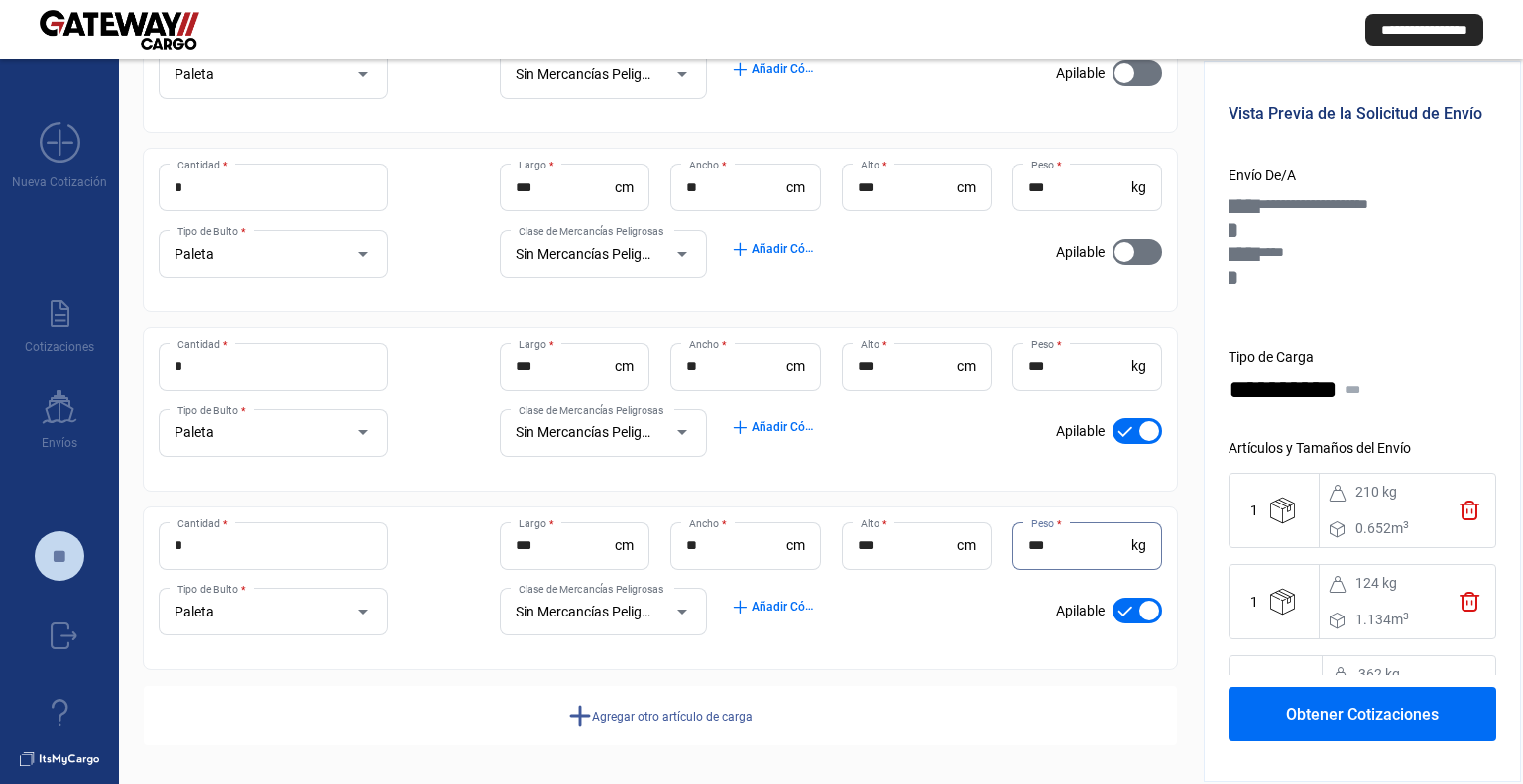 type on "***" 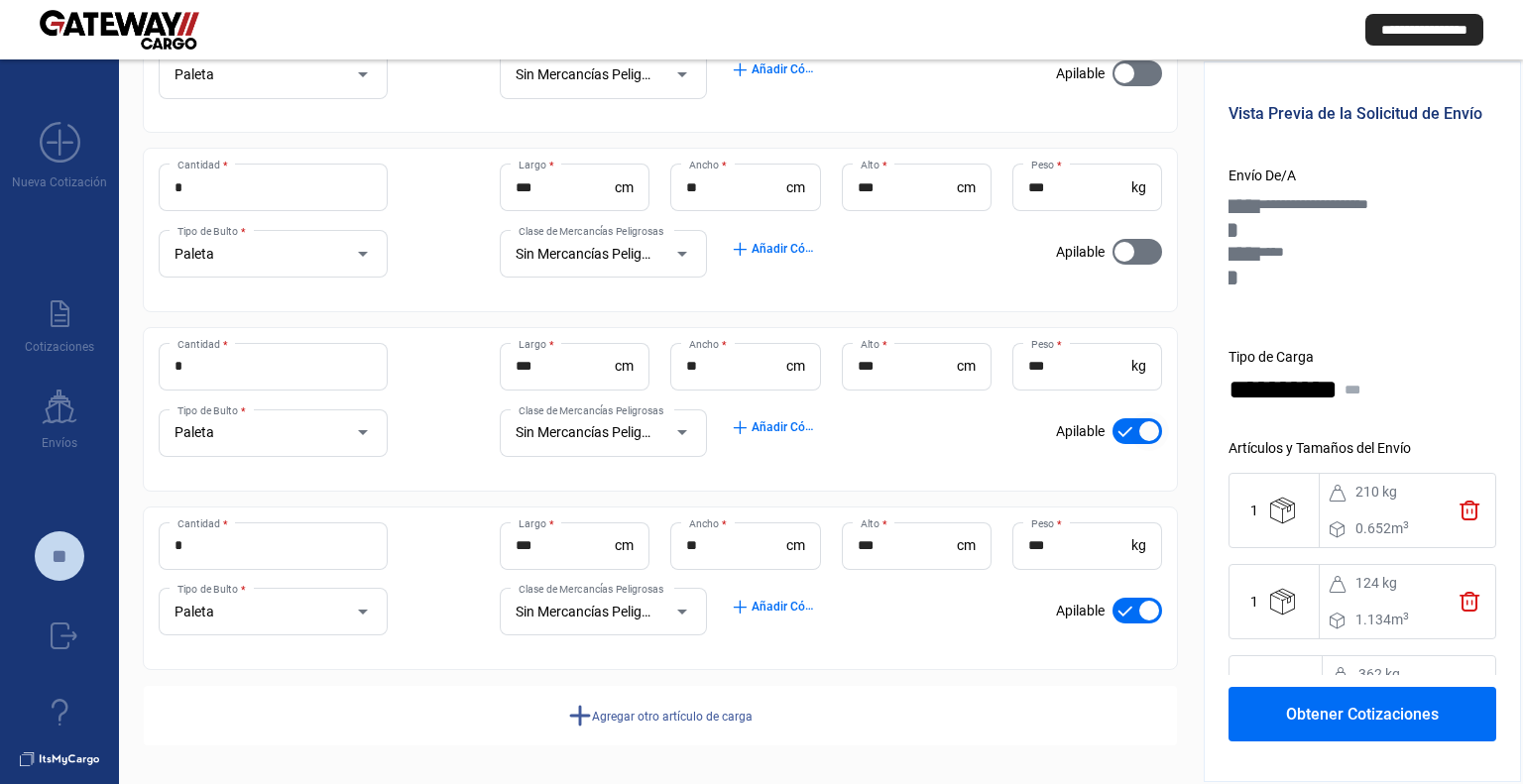 click at bounding box center [1137, 431] 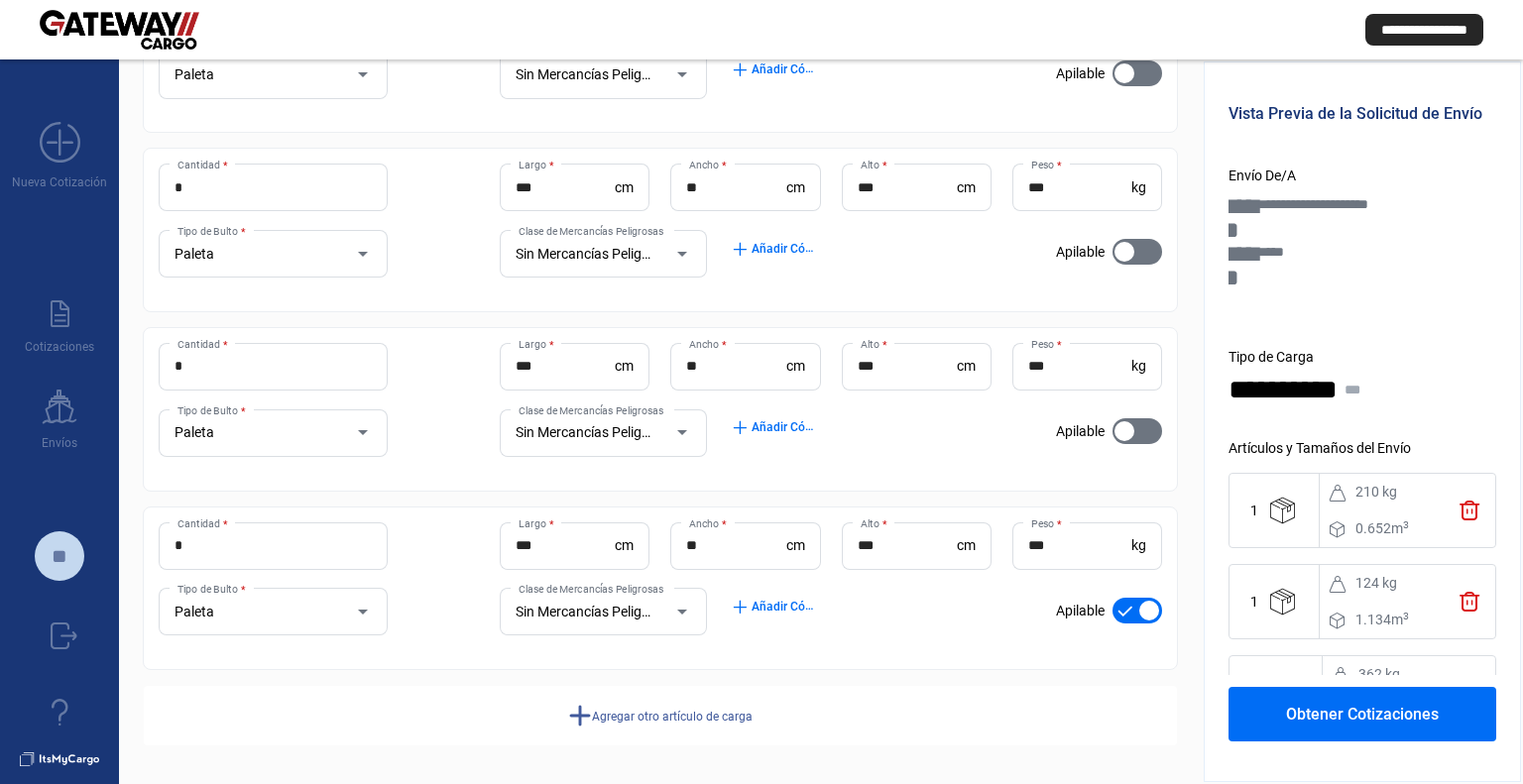 click at bounding box center [1137, 611] 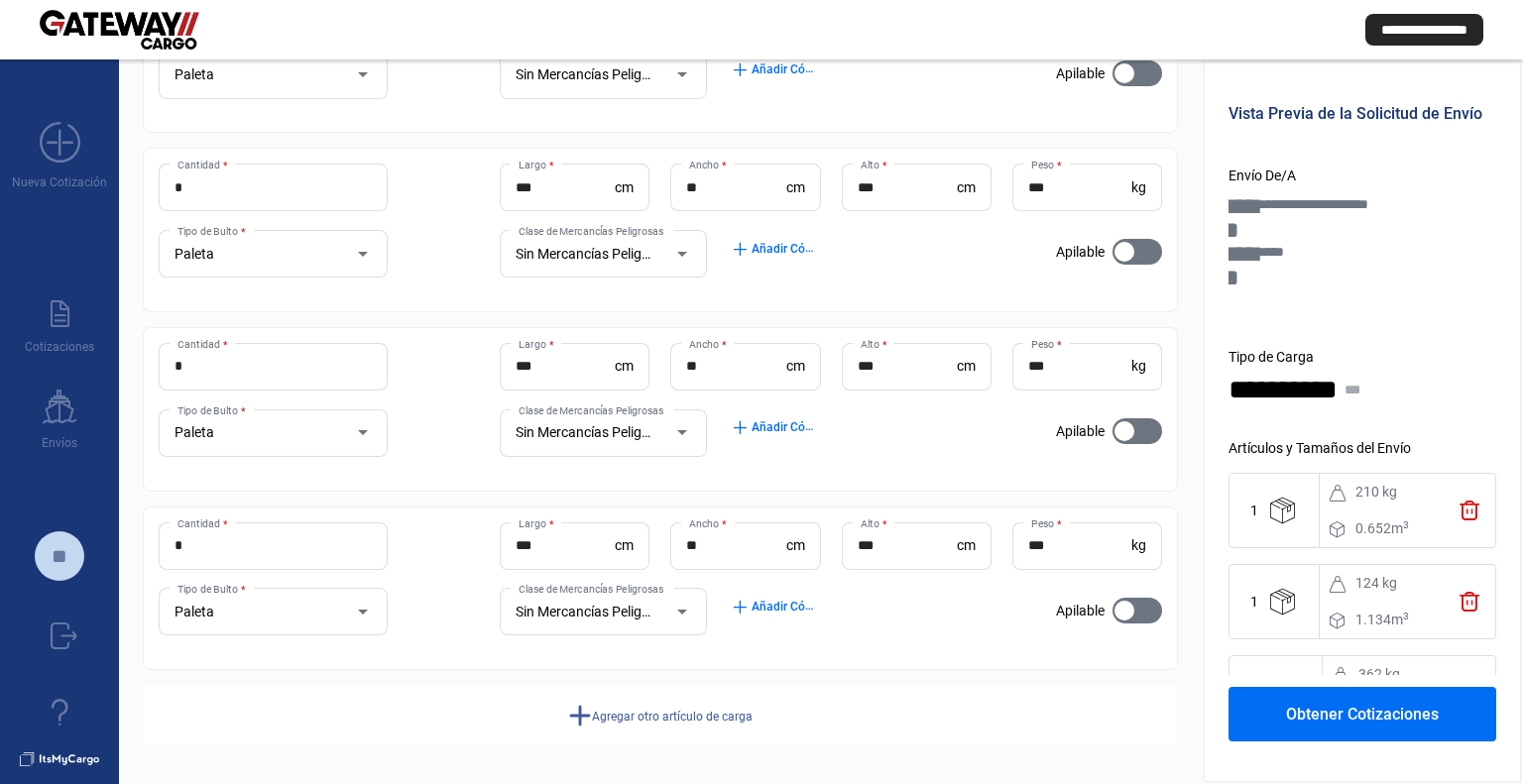 click on "add" at bounding box center (580, 716) 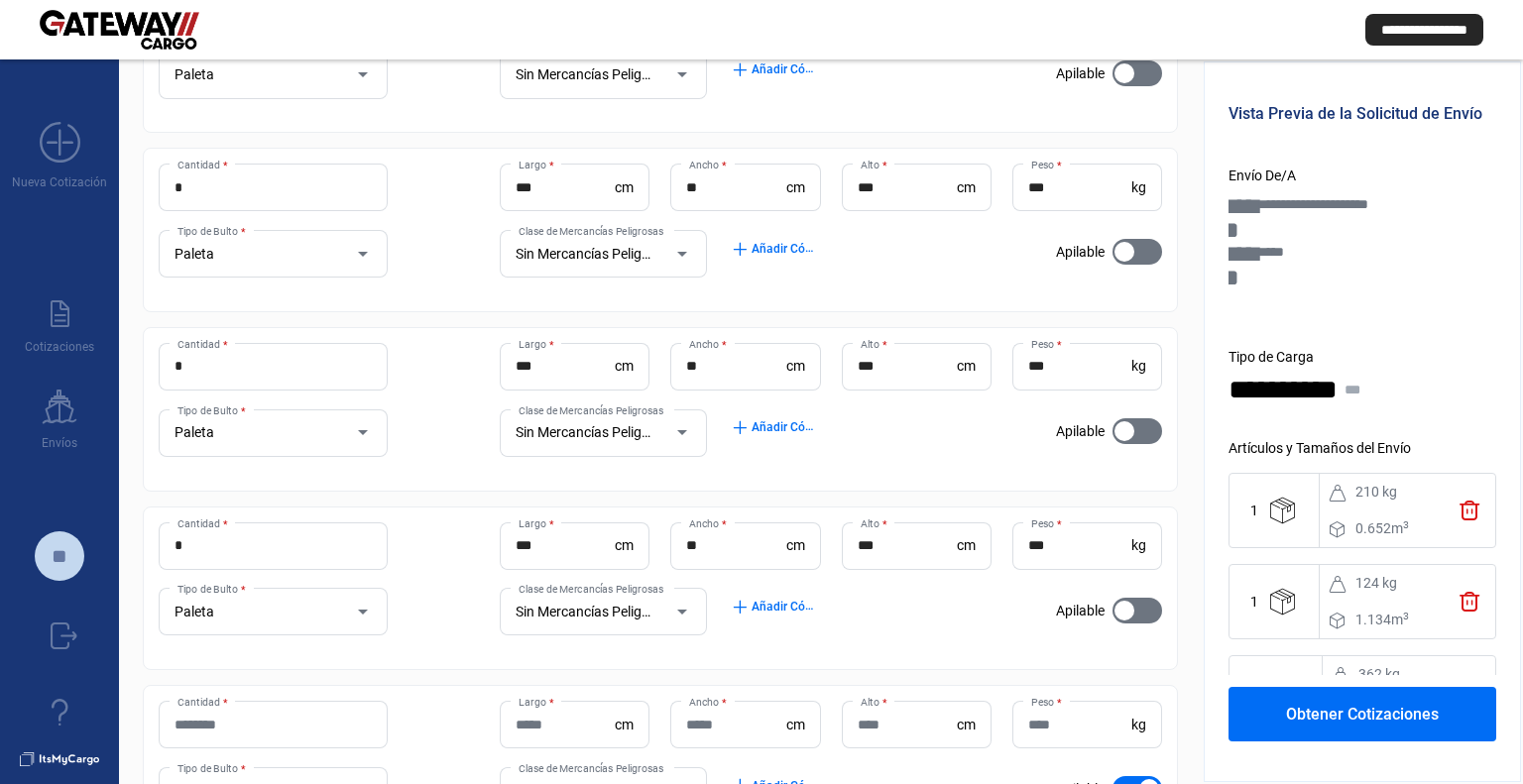 scroll, scrollTop: 488, scrollLeft: 0, axis: vertical 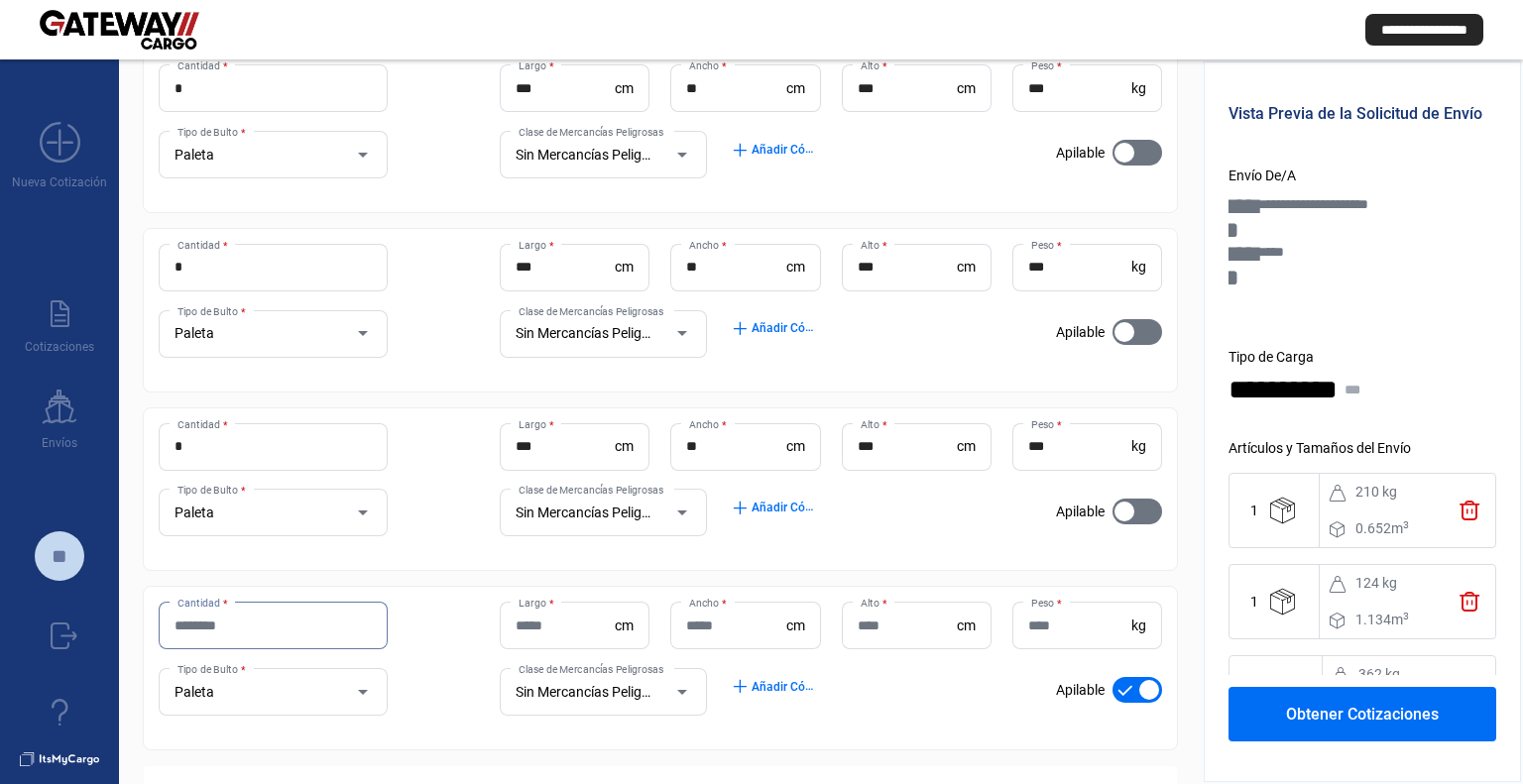 click on "Cantidad *" at bounding box center (273, 625) 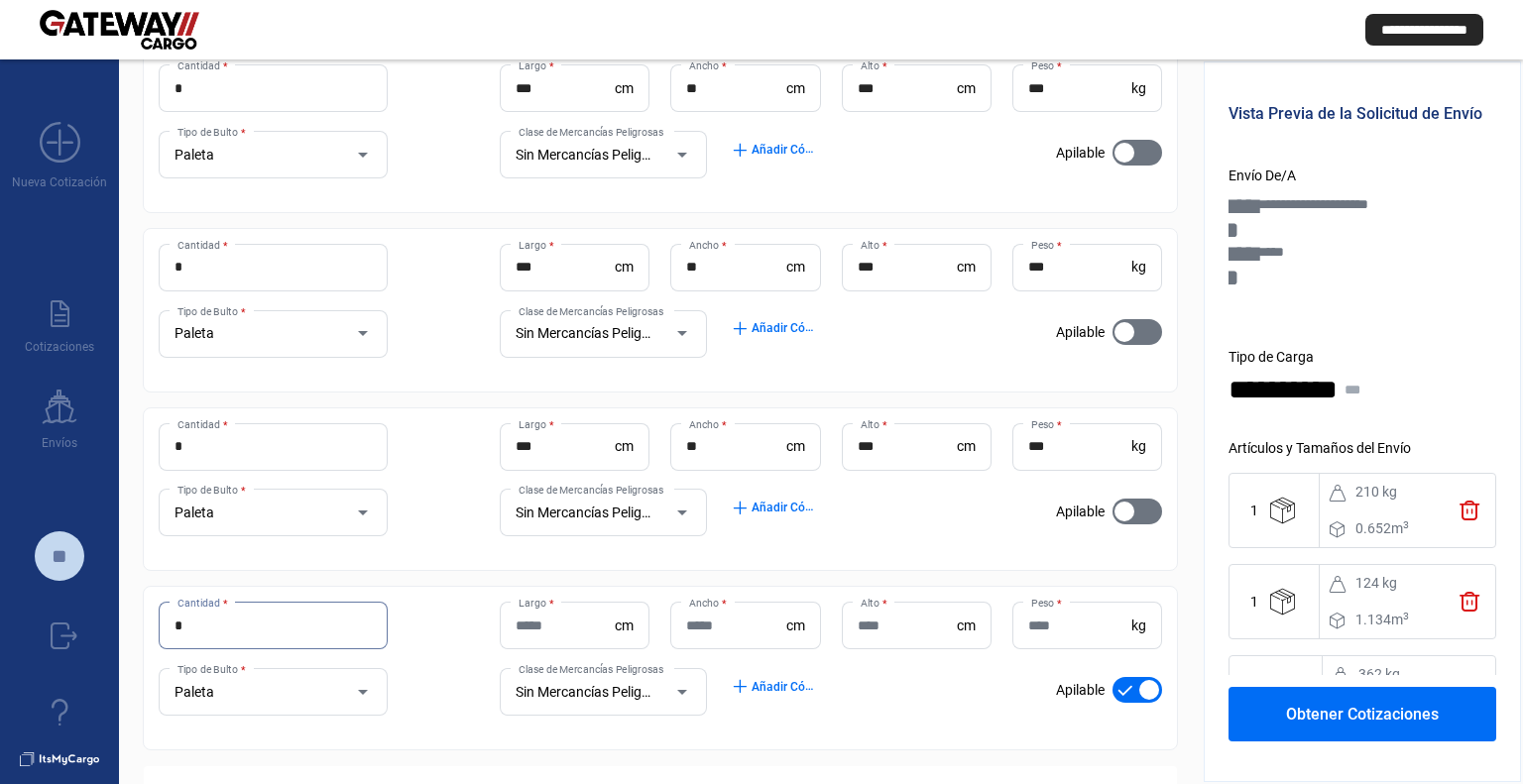 type on "*" 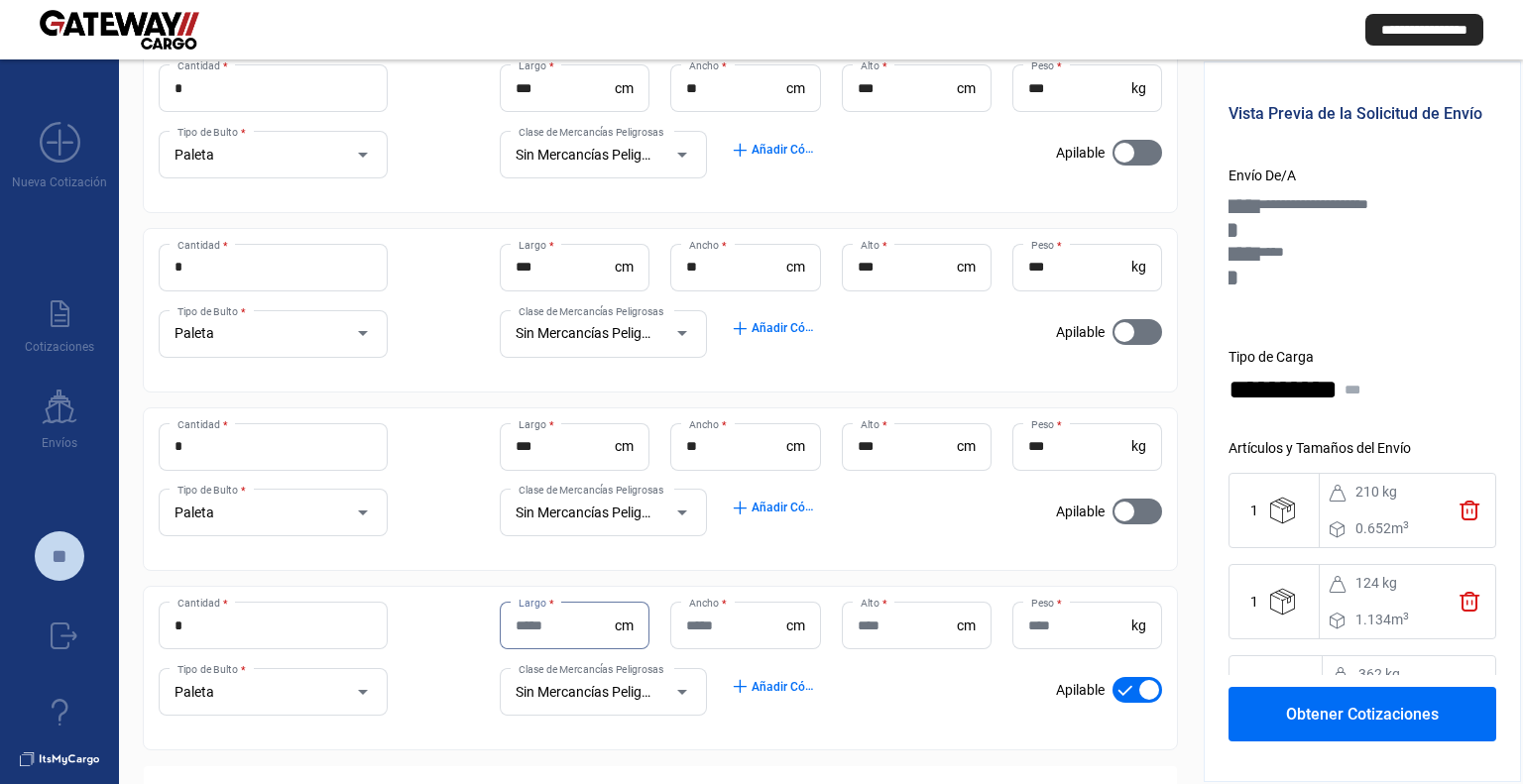 click on "Largo  *" at bounding box center [565, 625] 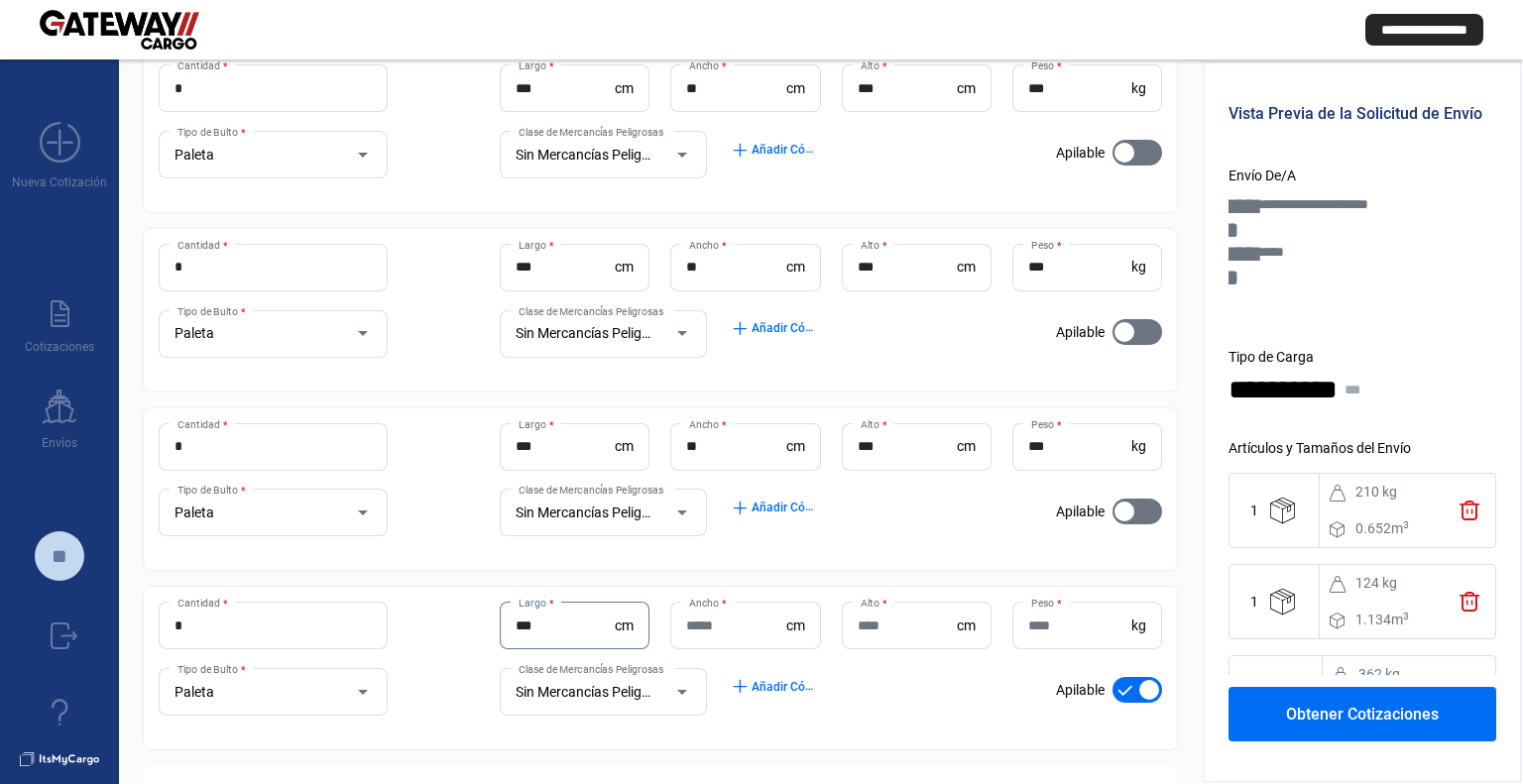 type on "***" 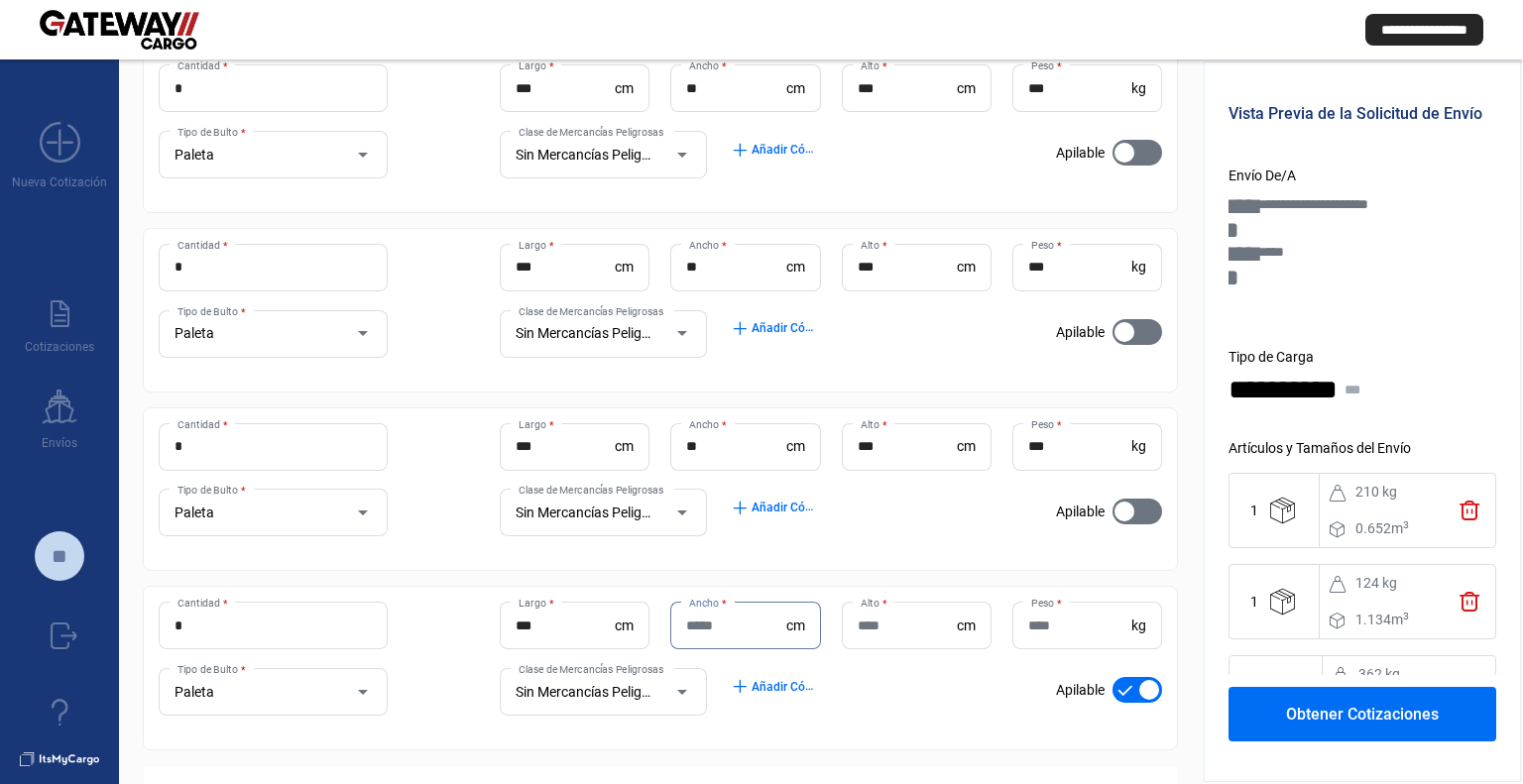 click on "Ancho  *" at bounding box center (736, 625) 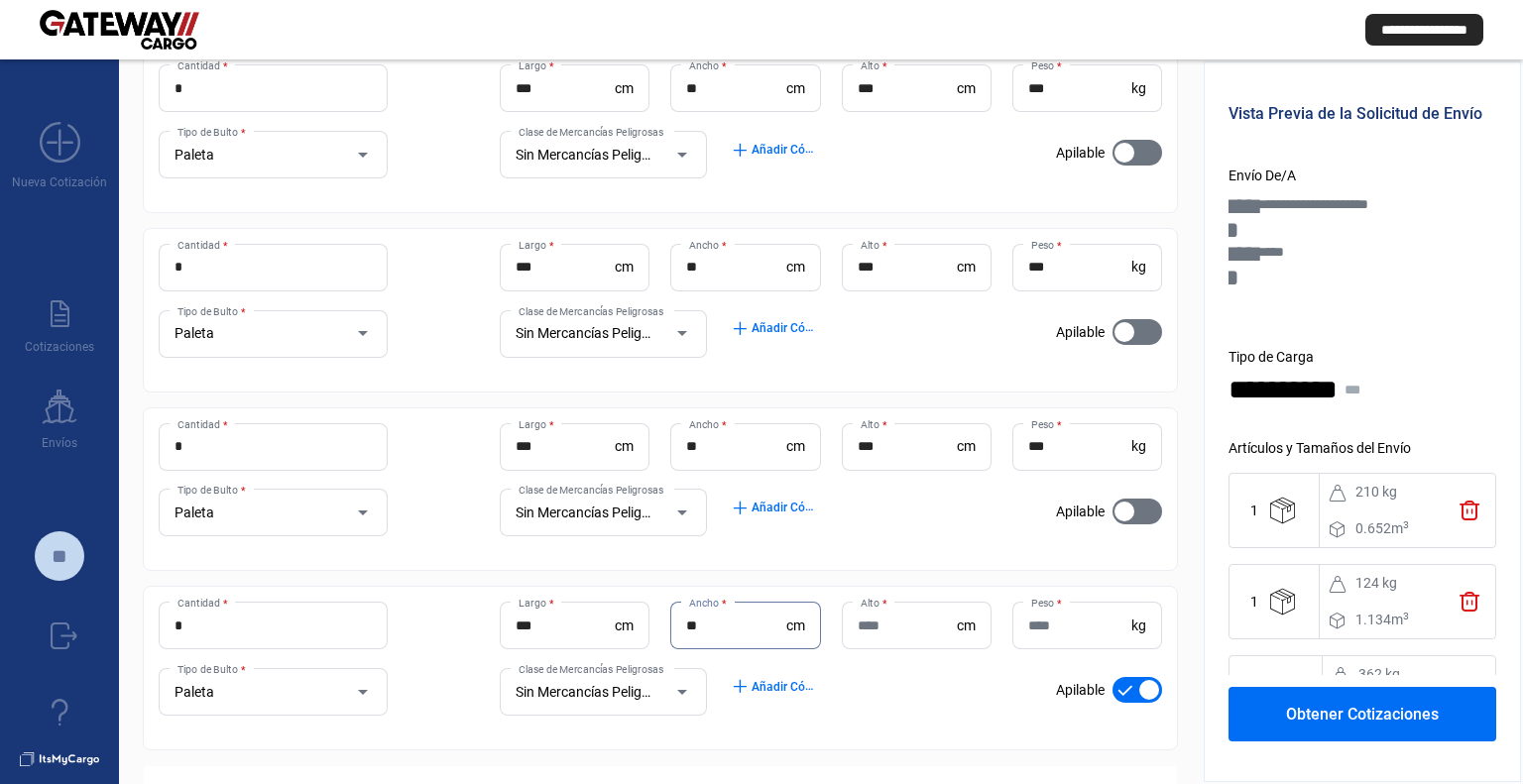 type on "**" 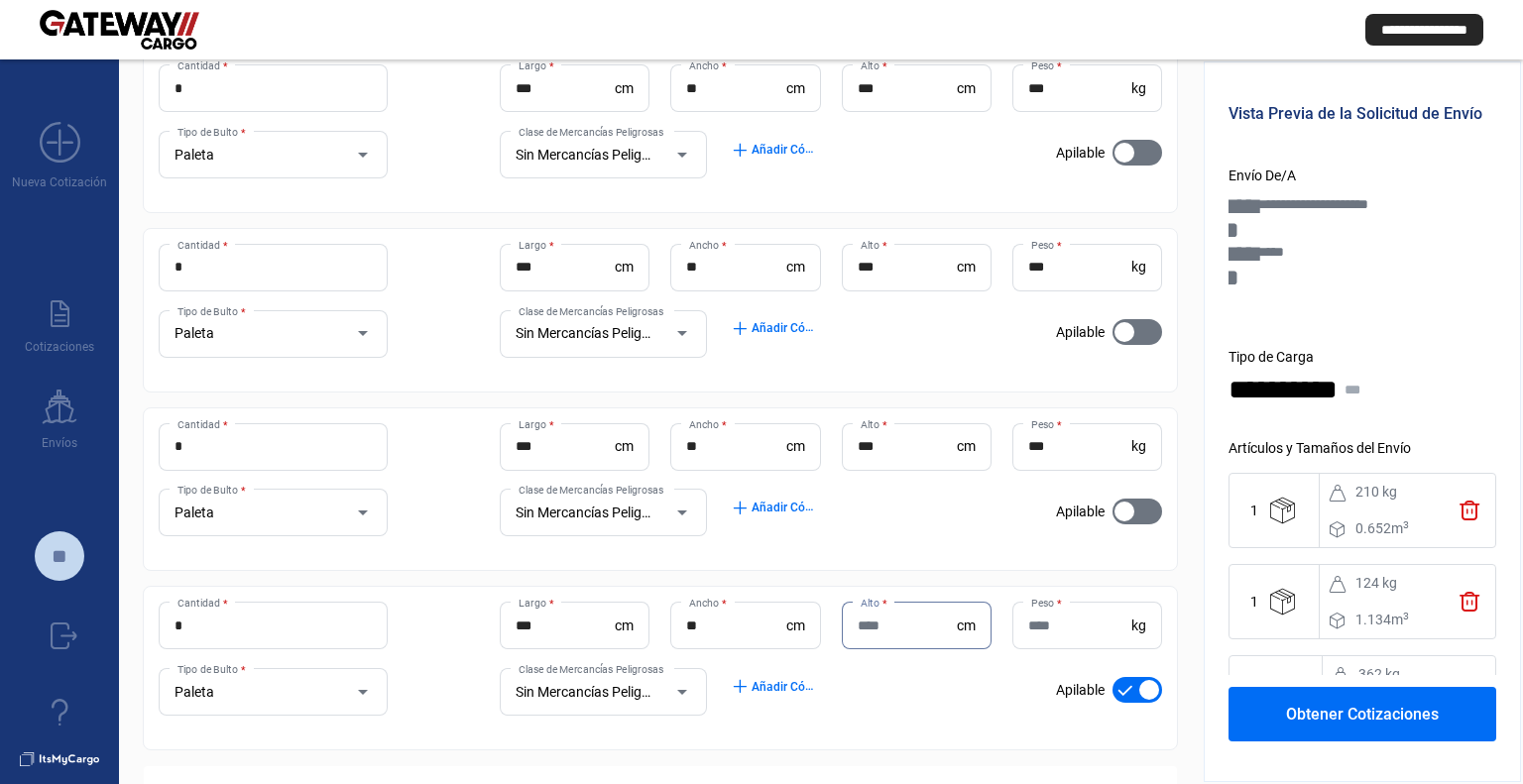 click on "Alto  *" at bounding box center [907, 625] 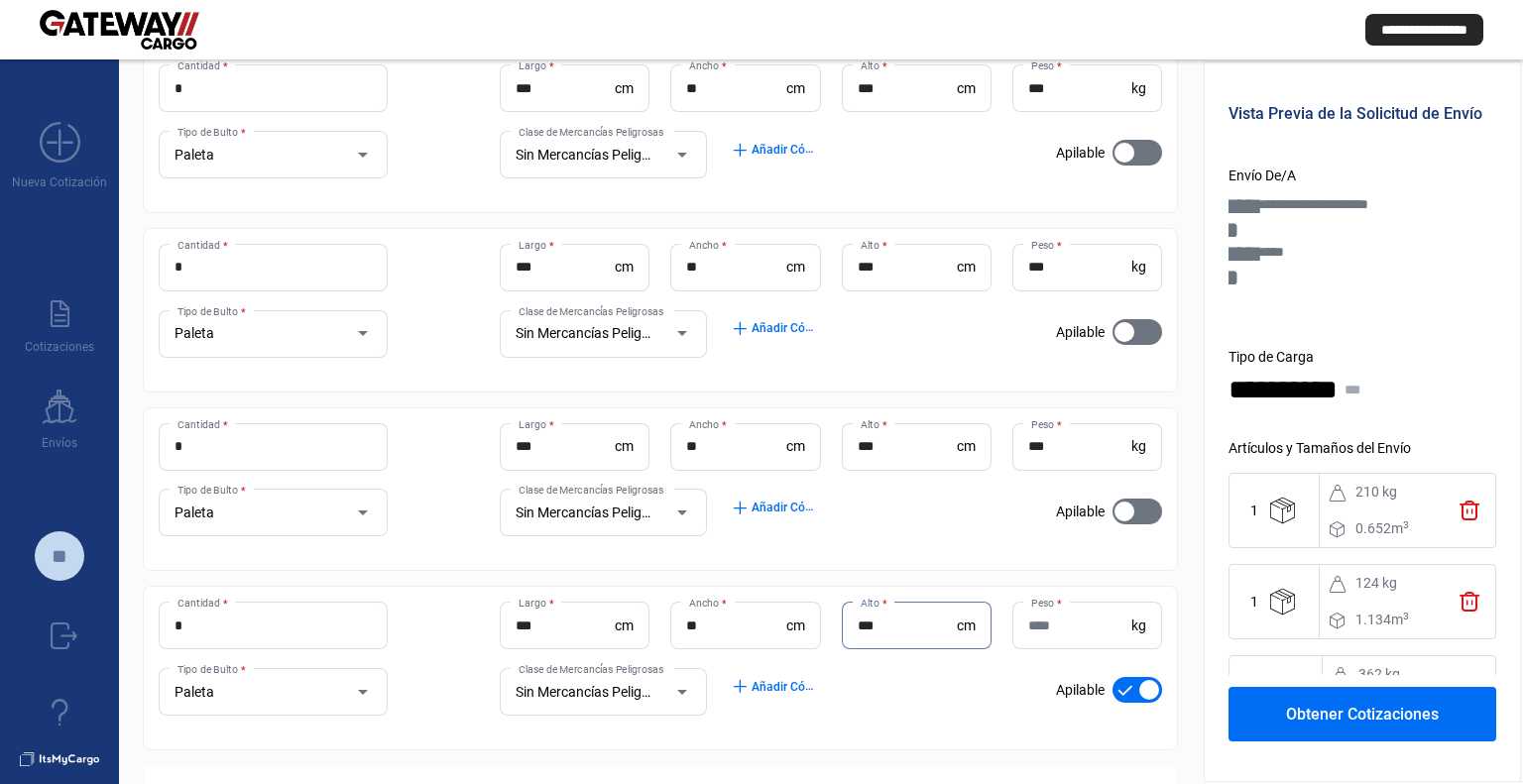 type on "***" 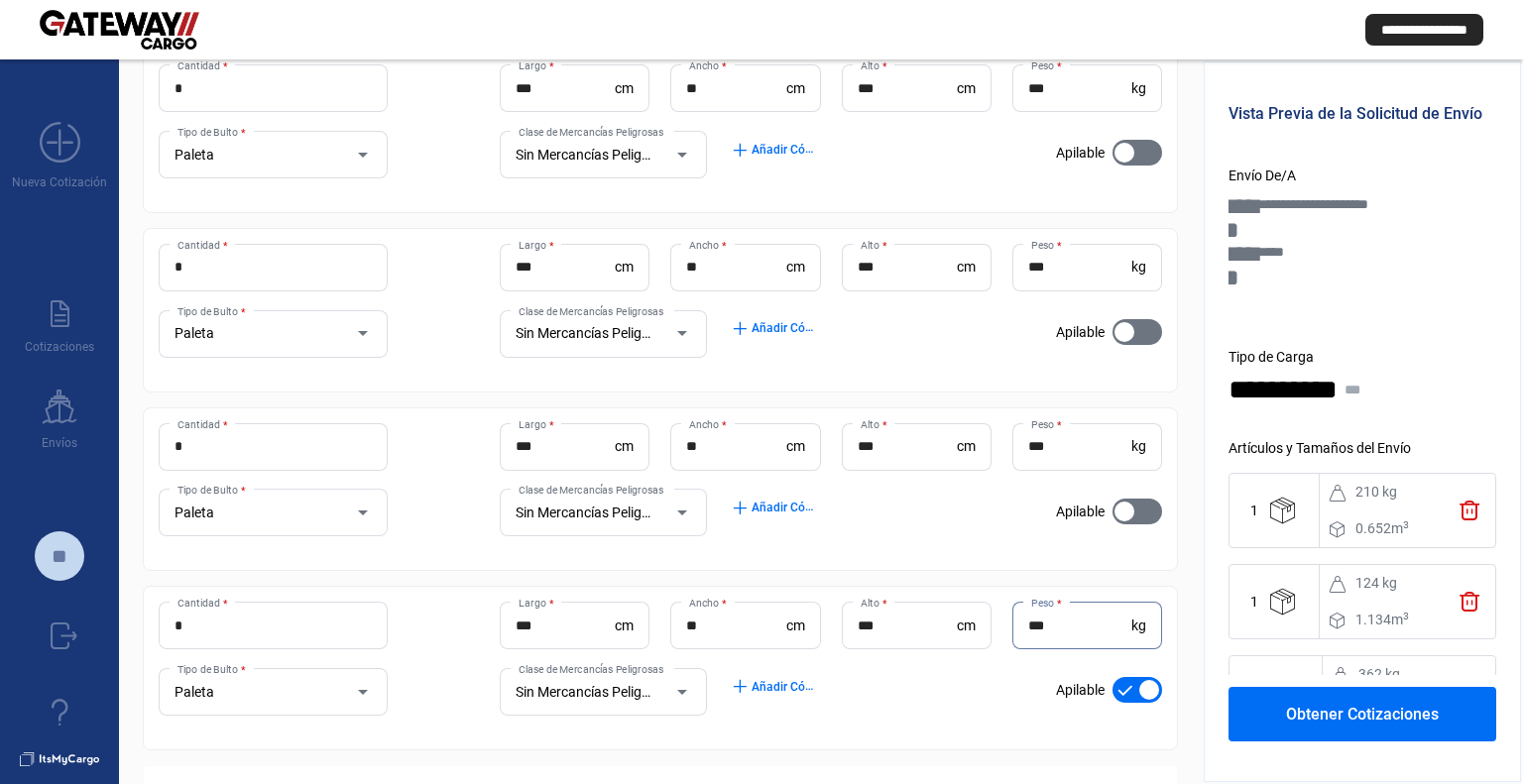 type on "***" 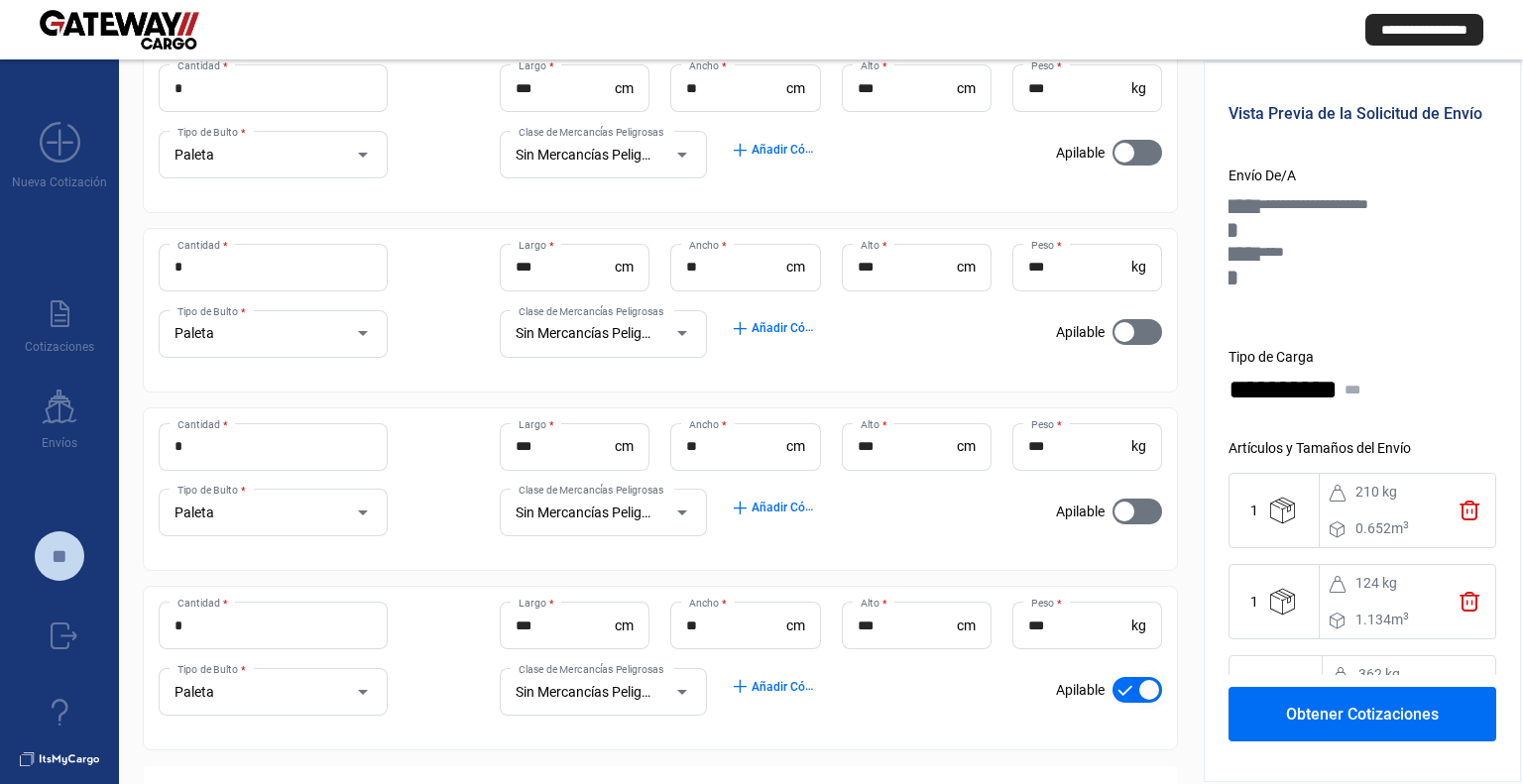 click at bounding box center [1137, 690] 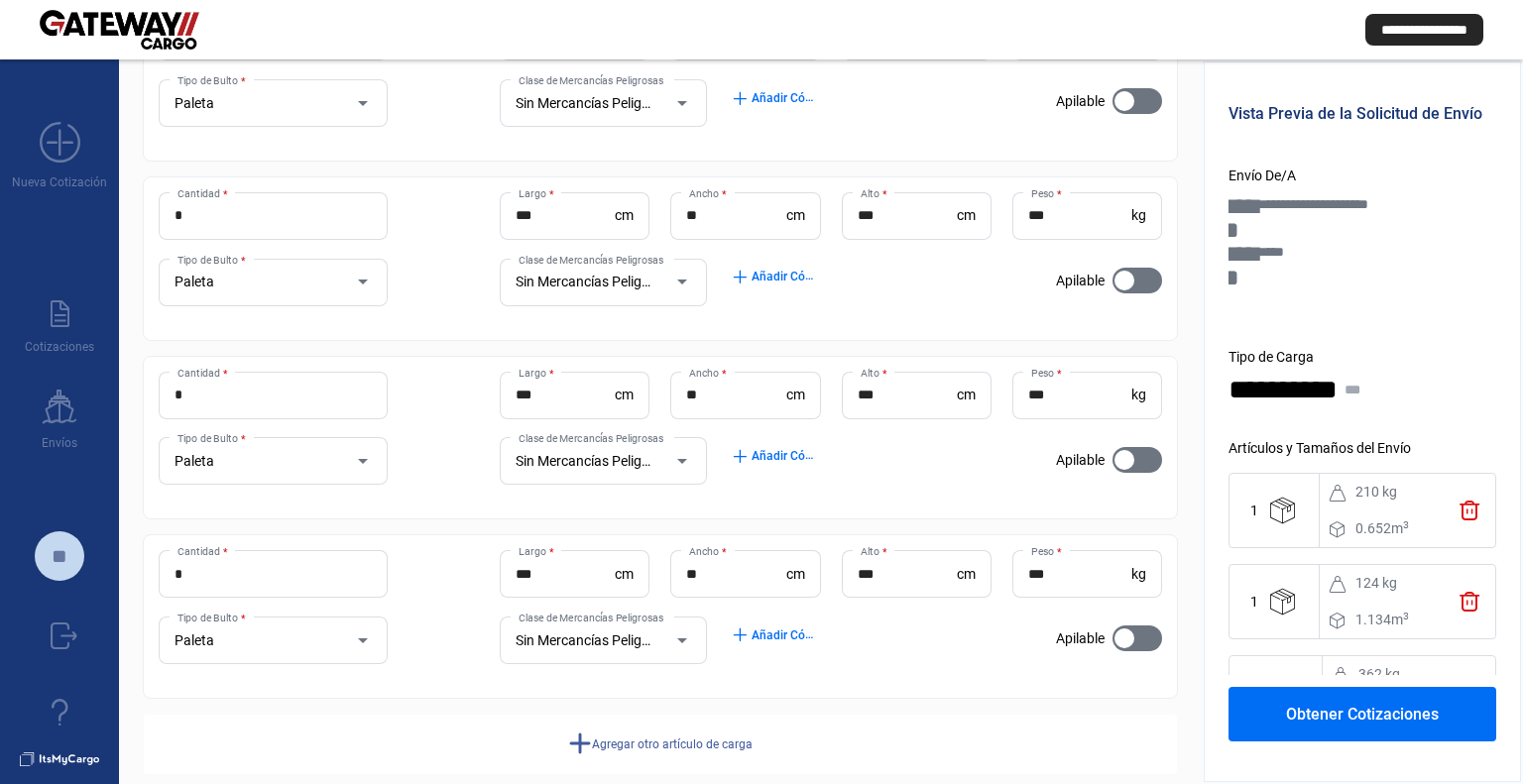 scroll, scrollTop: 567, scrollLeft: 0, axis: vertical 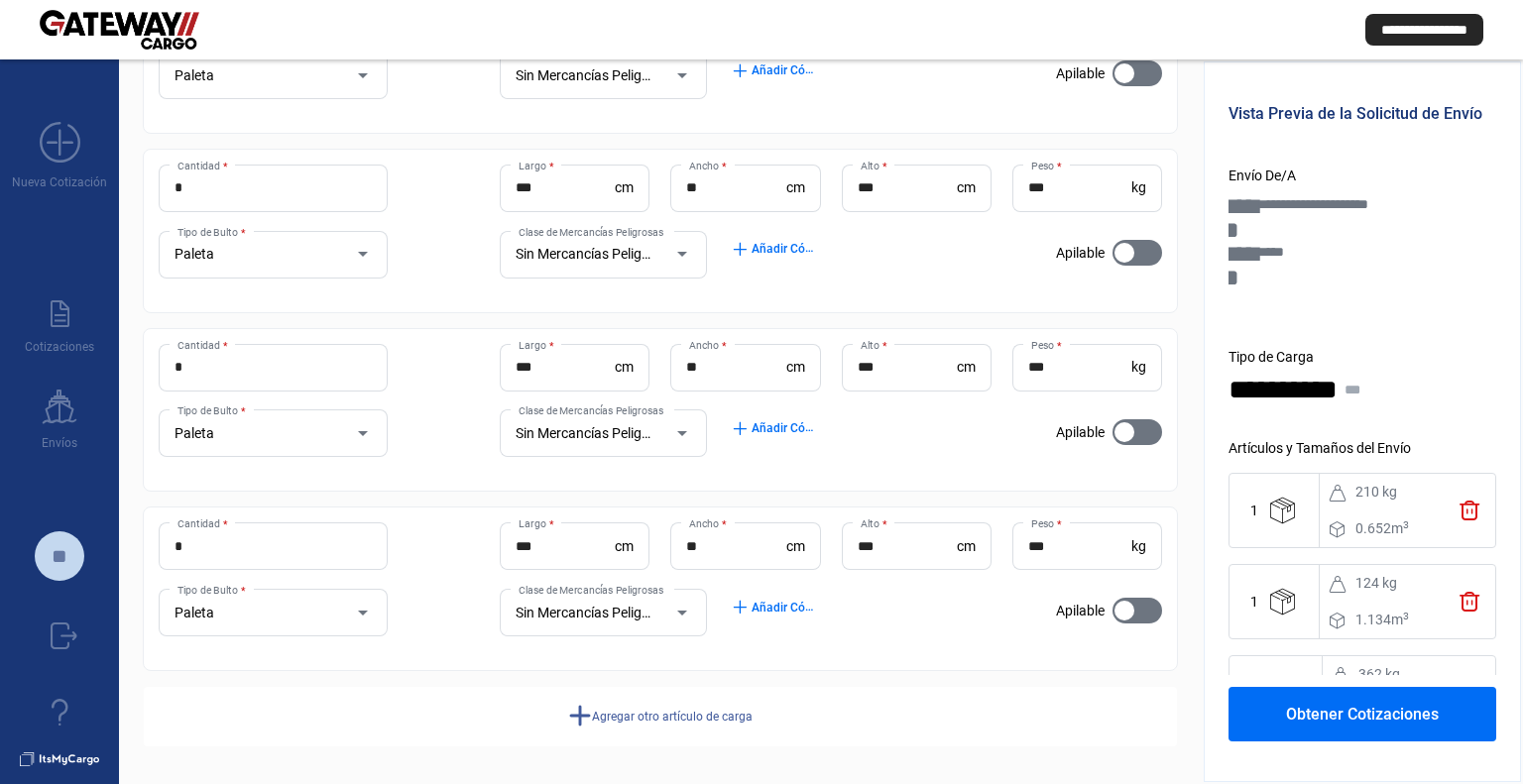 click on "Obtener Cotizaciones" at bounding box center [1362, 714] 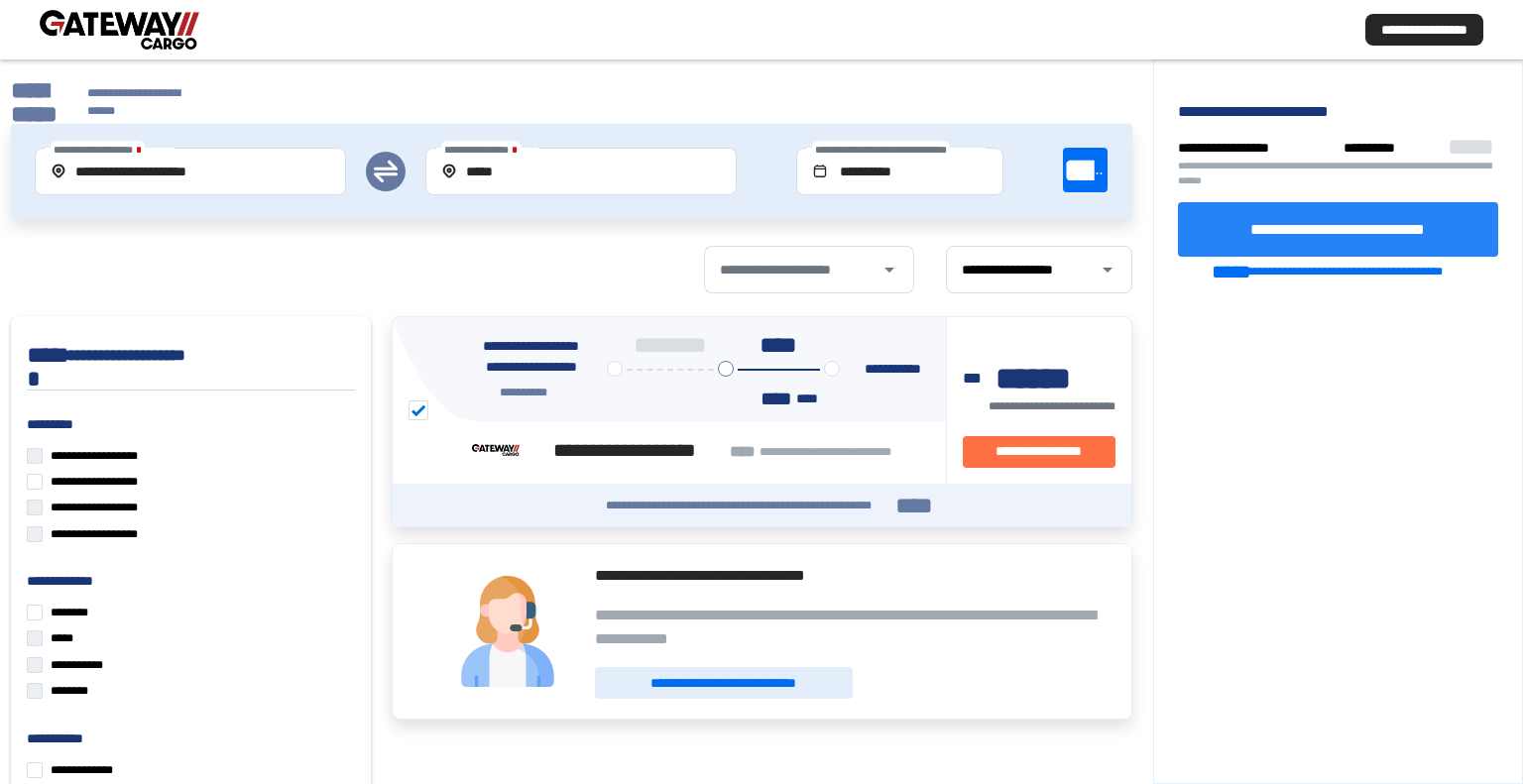 click on "**********" at bounding box center [1339, 229] 